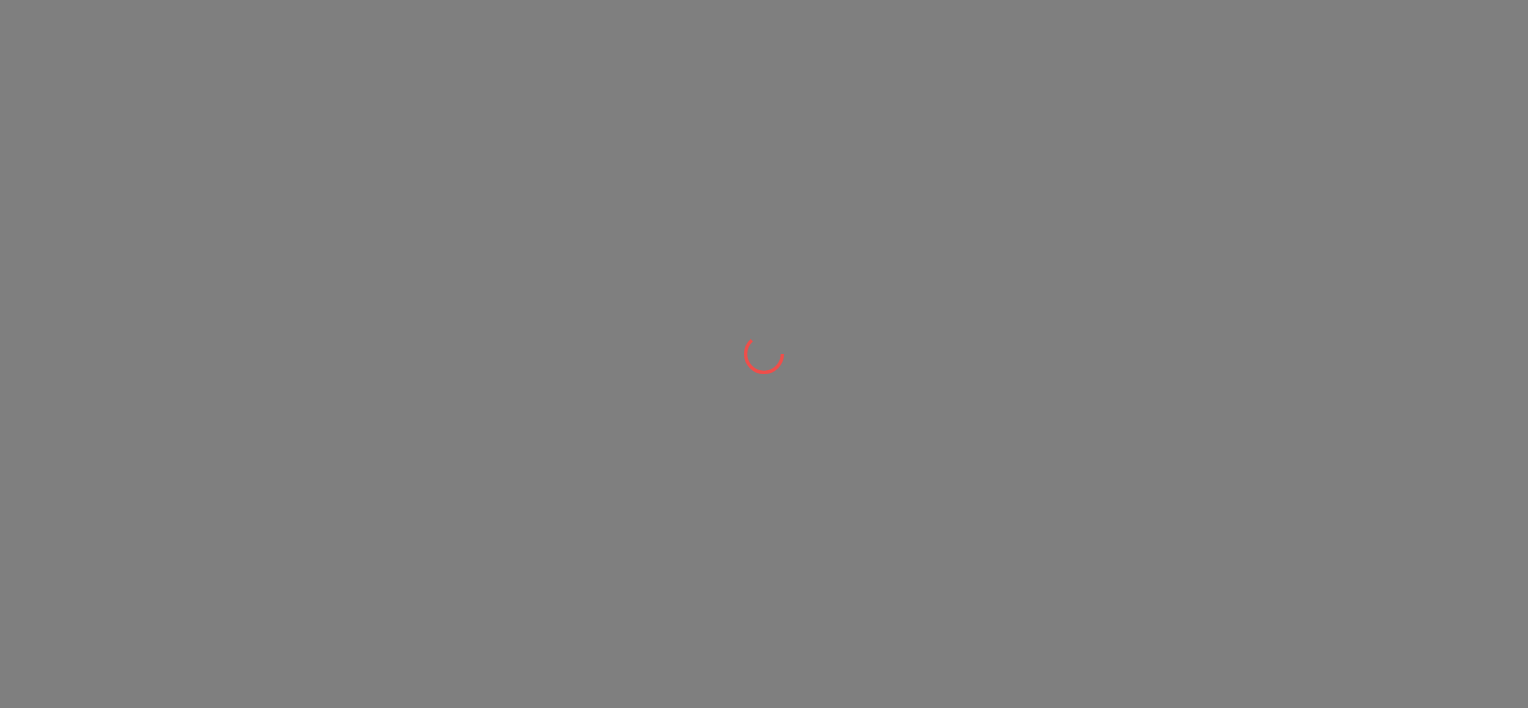 scroll, scrollTop: 0, scrollLeft: 0, axis: both 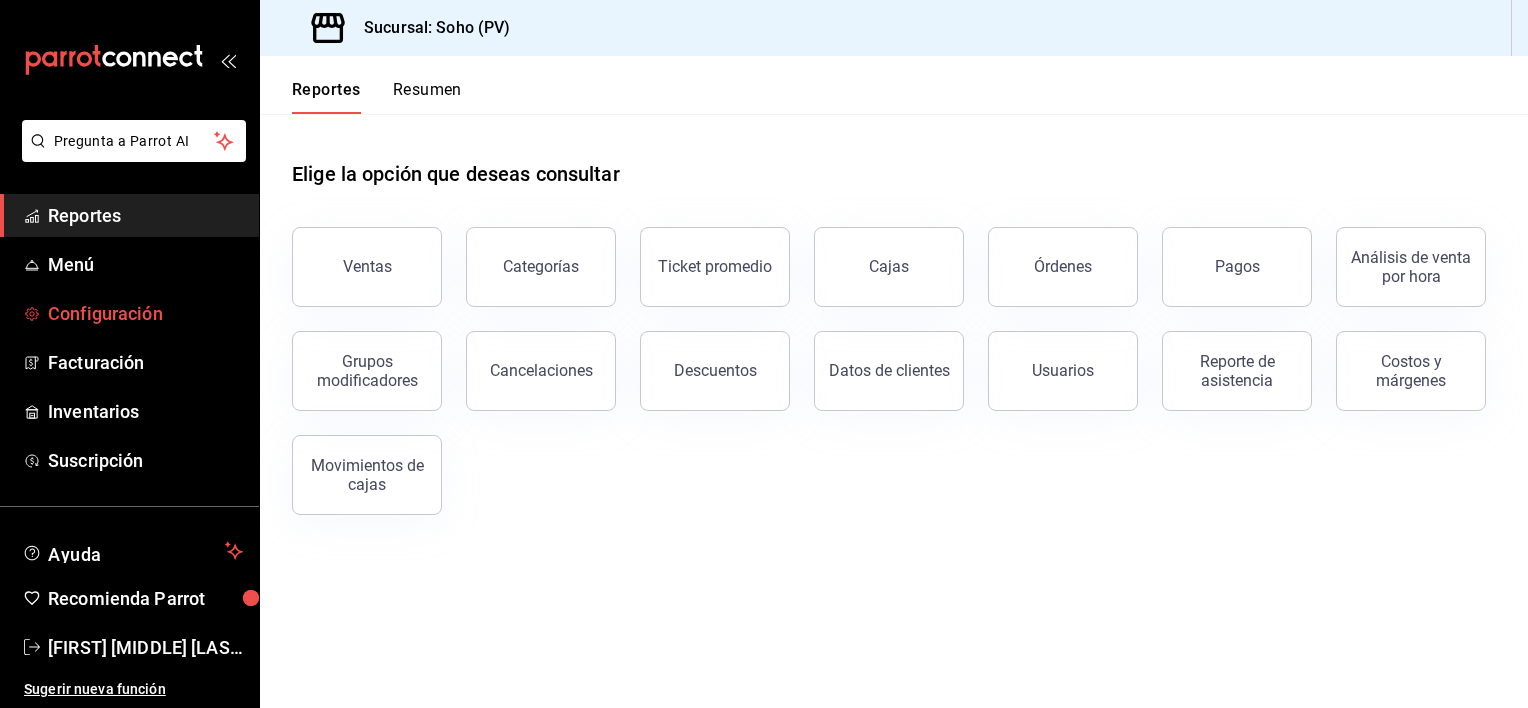 click on "Configuración" at bounding box center (145, 313) 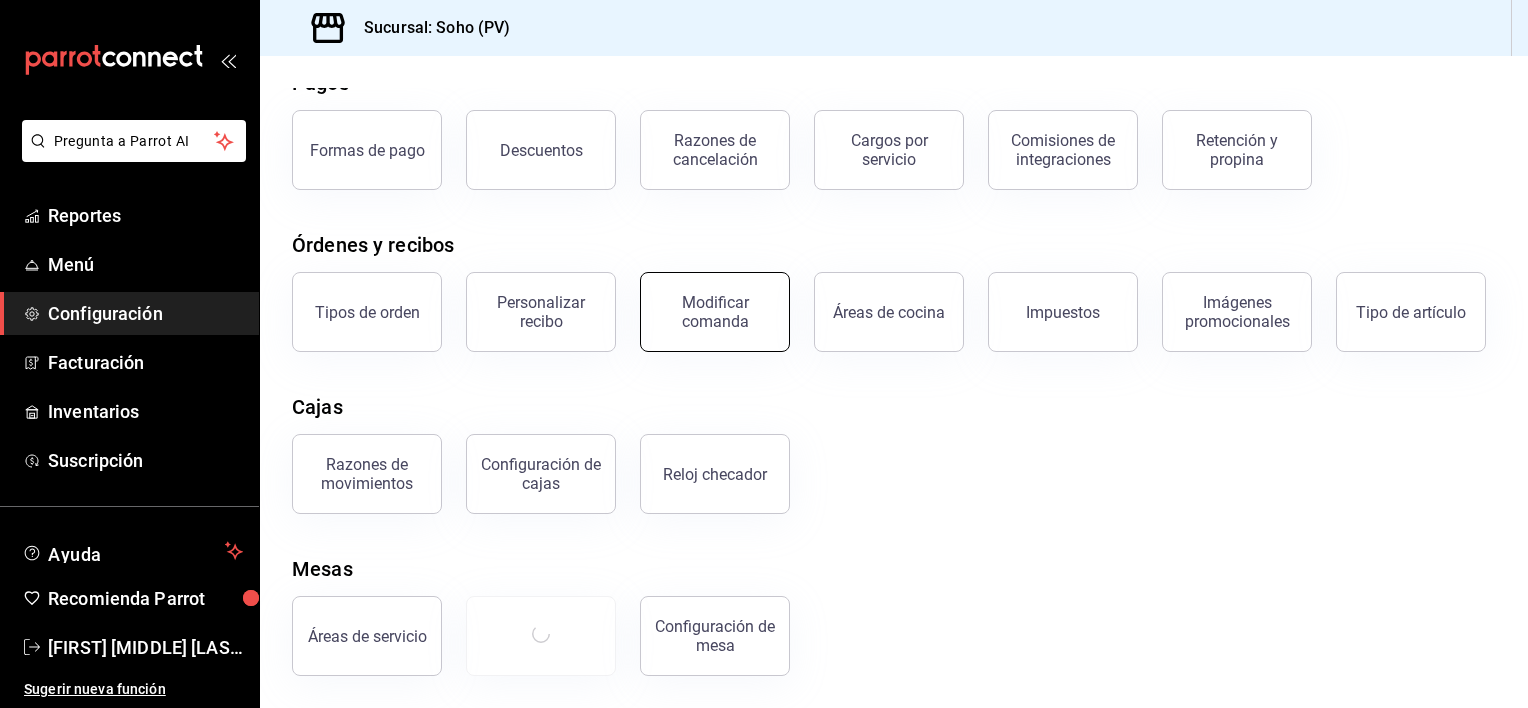 scroll, scrollTop: 202, scrollLeft: 0, axis: vertical 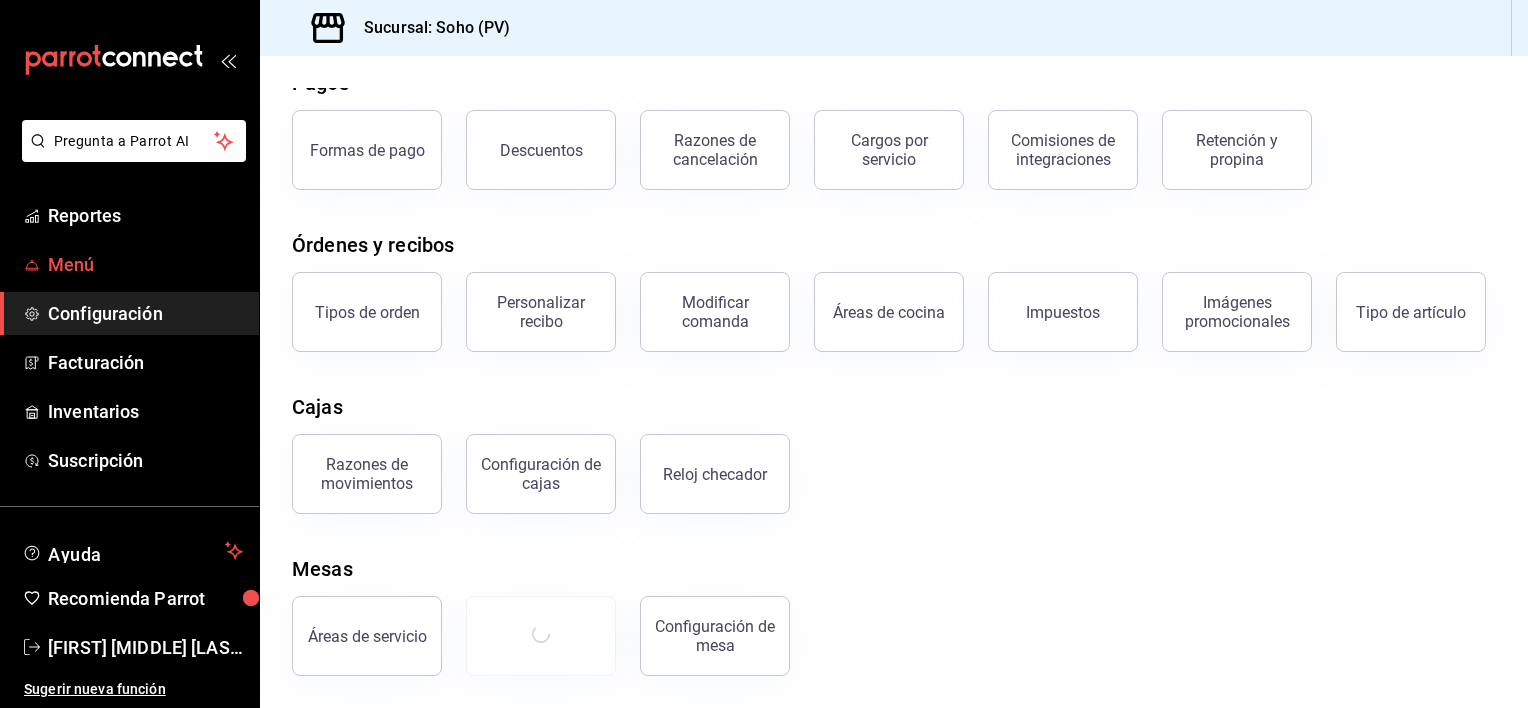 click on "Menú" at bounding box center [145, 264] 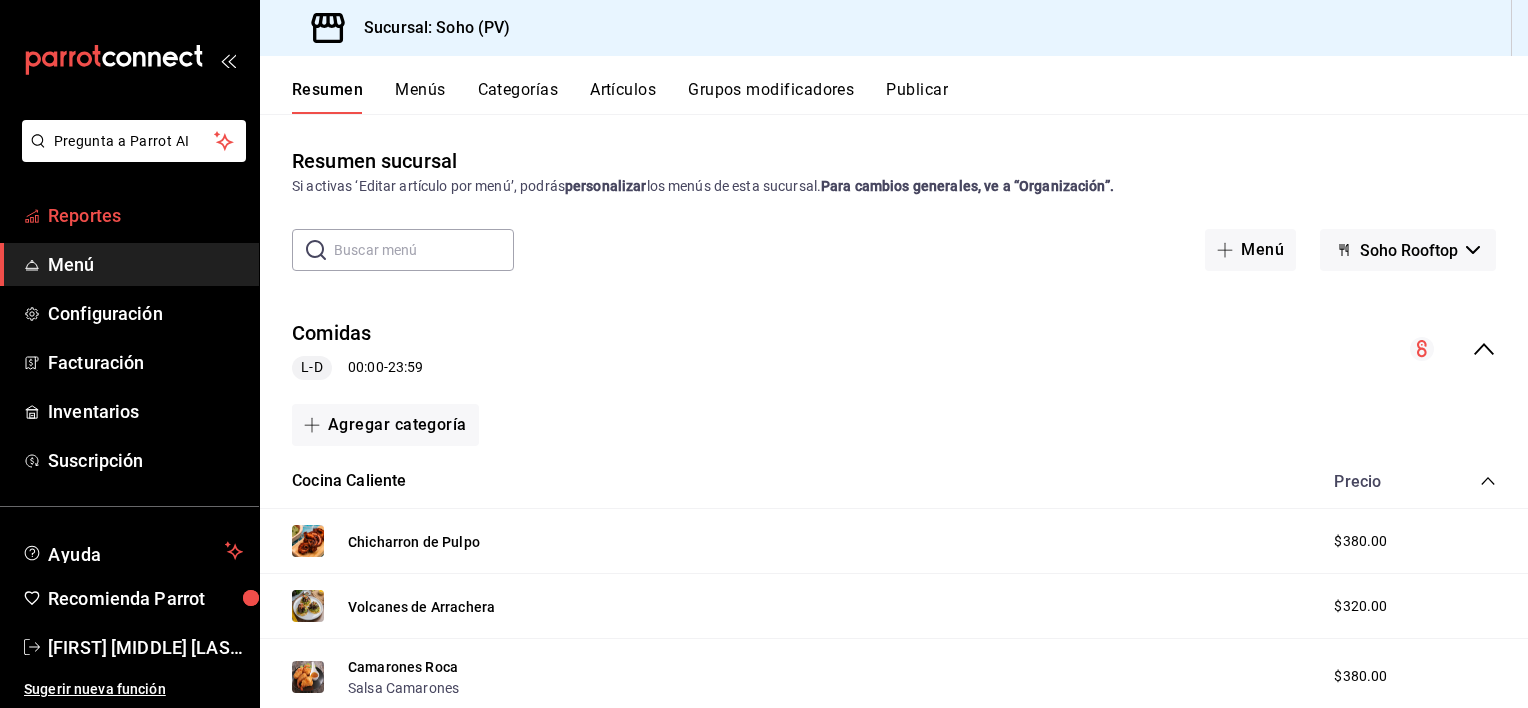 click on "Reportes" at bounding box center [145, 215] 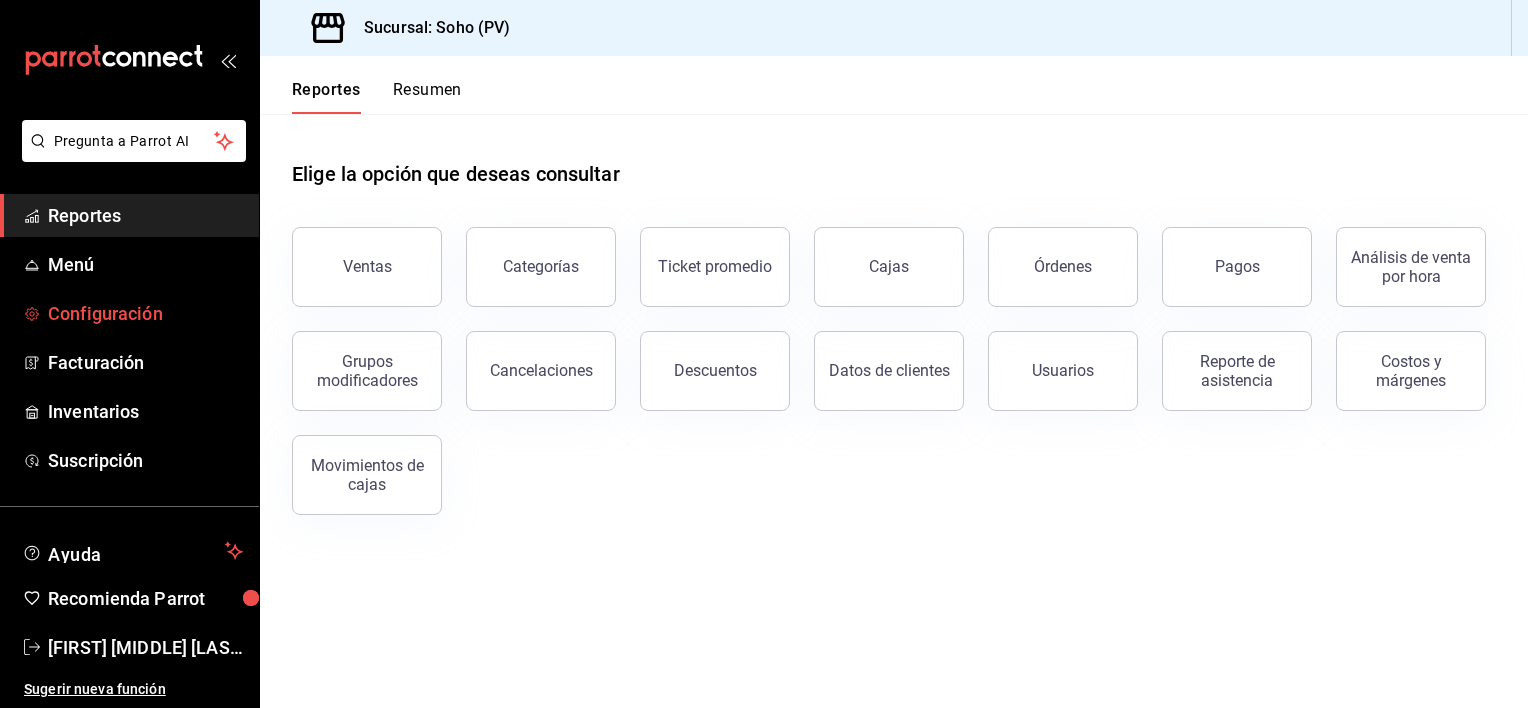click on "Configuración" at bounding box center [145, 313] 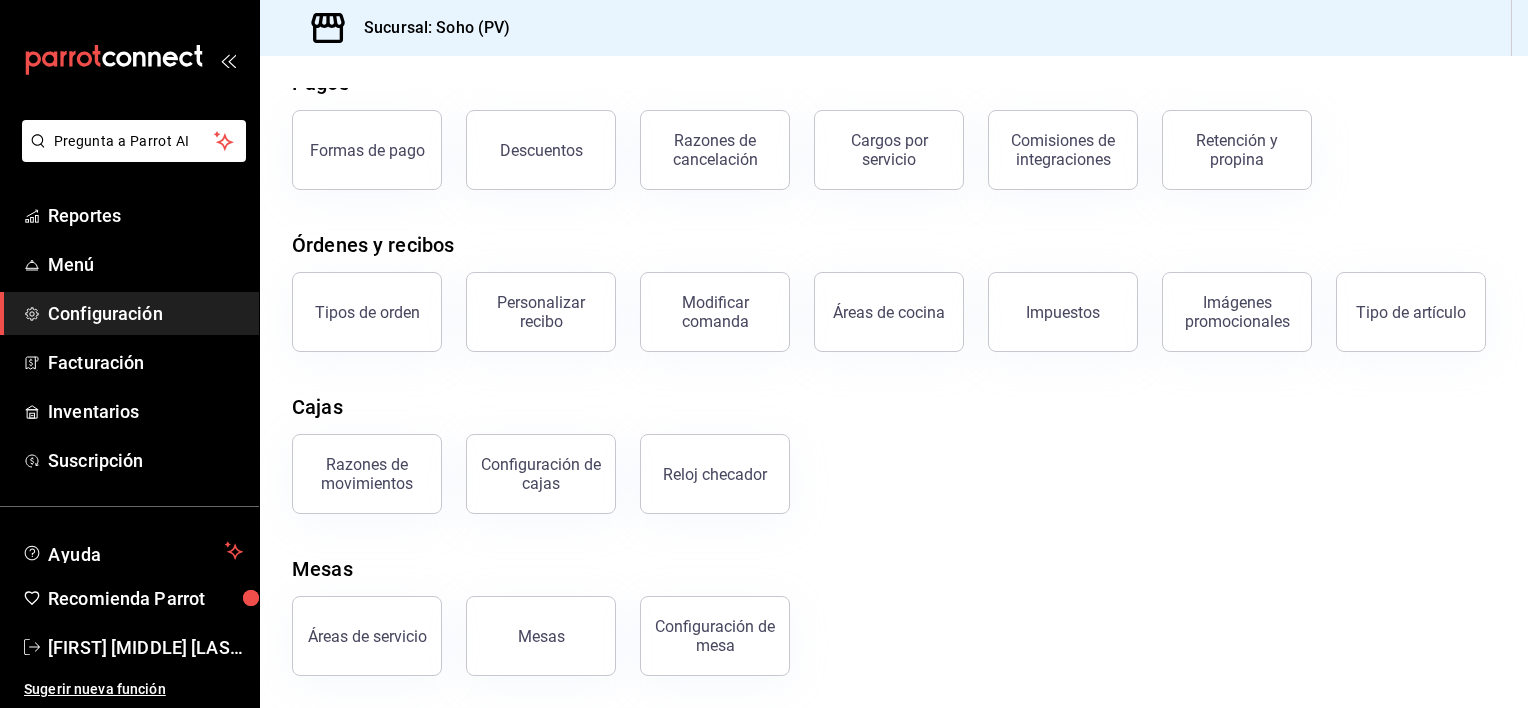 scroll, scrollTop: 202, scrollLeft: 0, axis: vertical 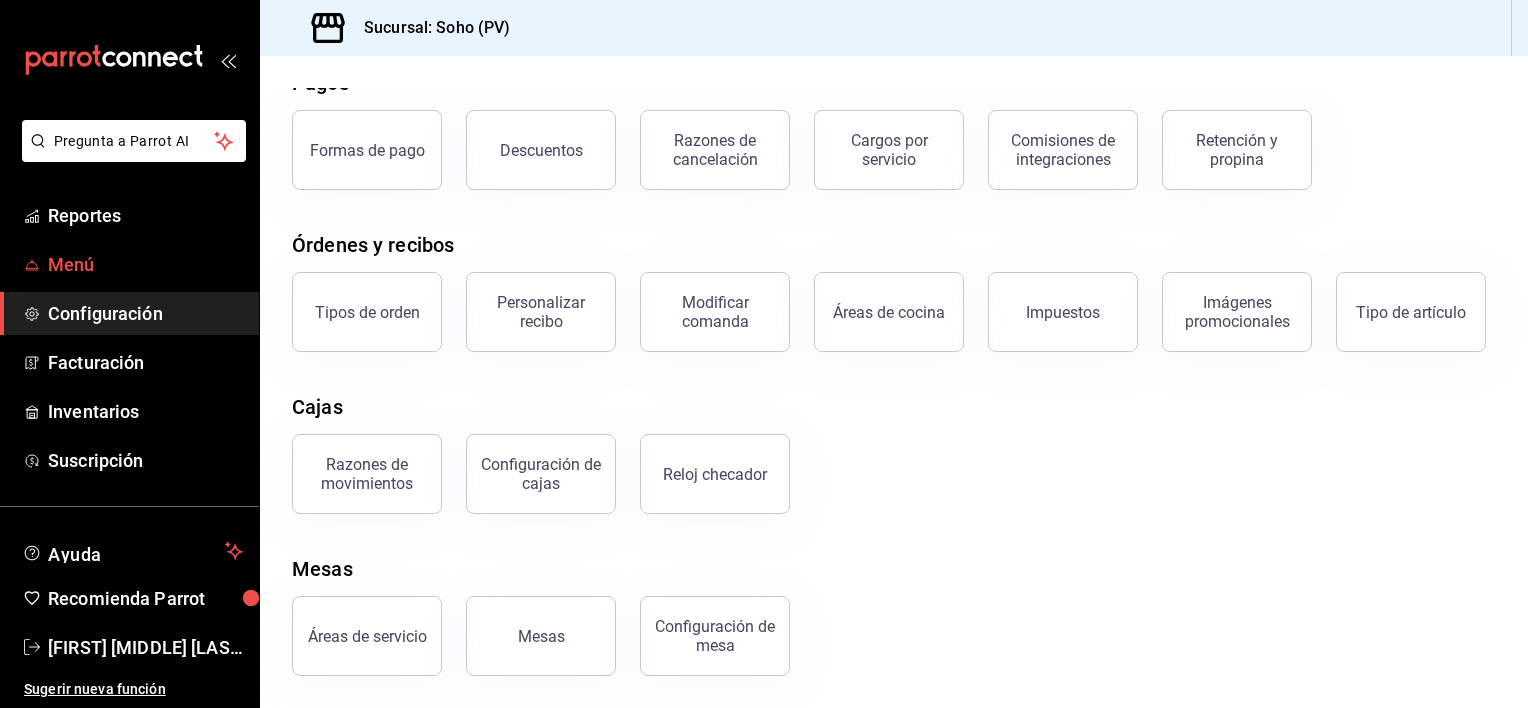 click on "Menú" at bounding box center [145, 264] 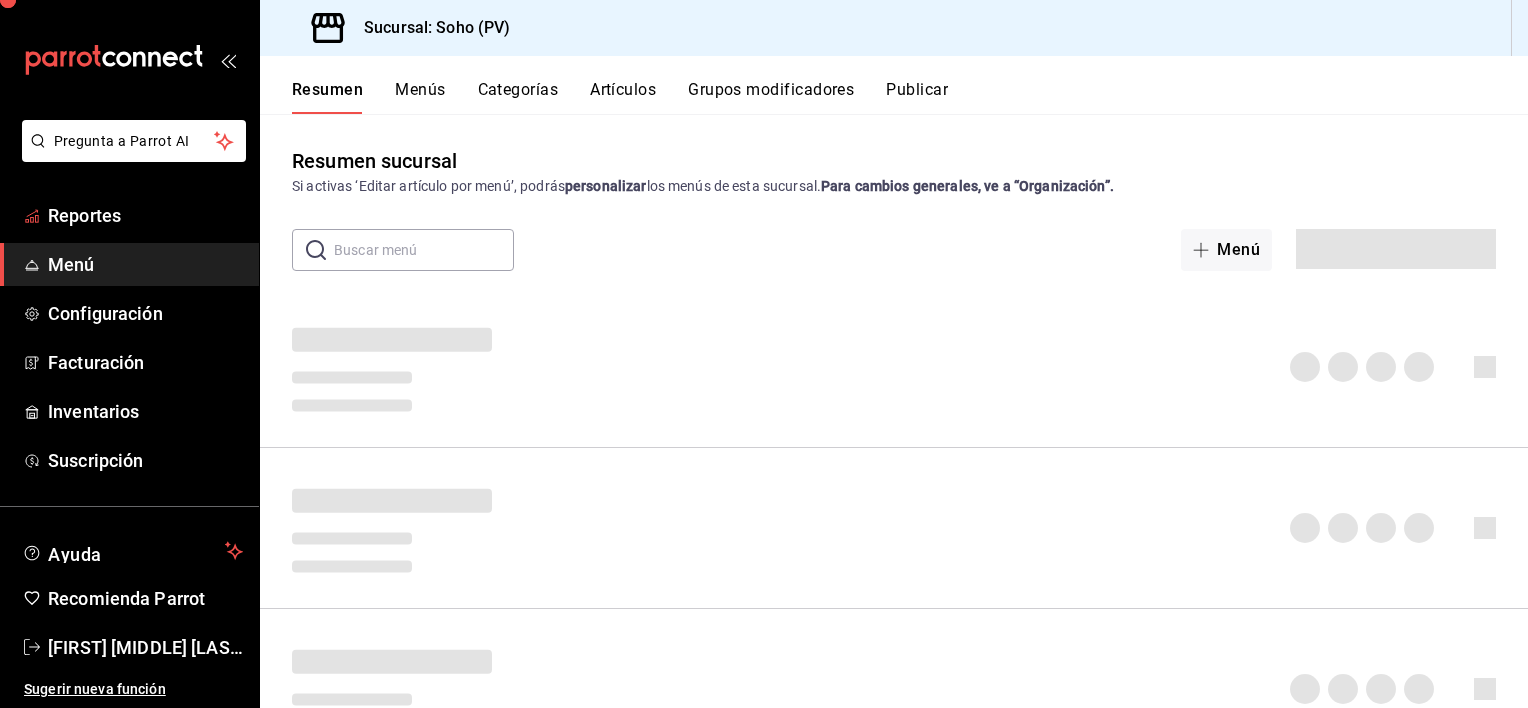 click on "Reportes" at bounding box center [145, 215] 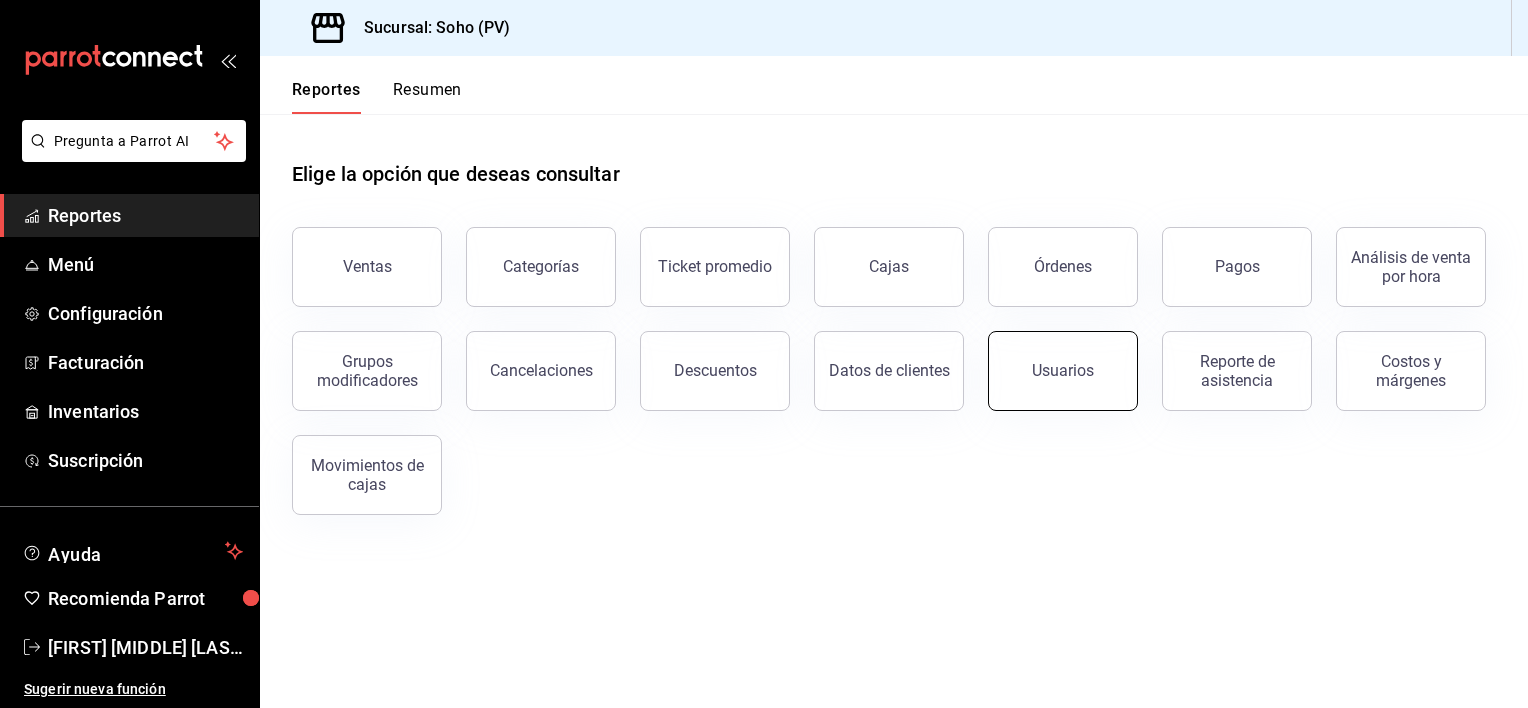 click on "Usuarios" at bounding box center [1051, 359] 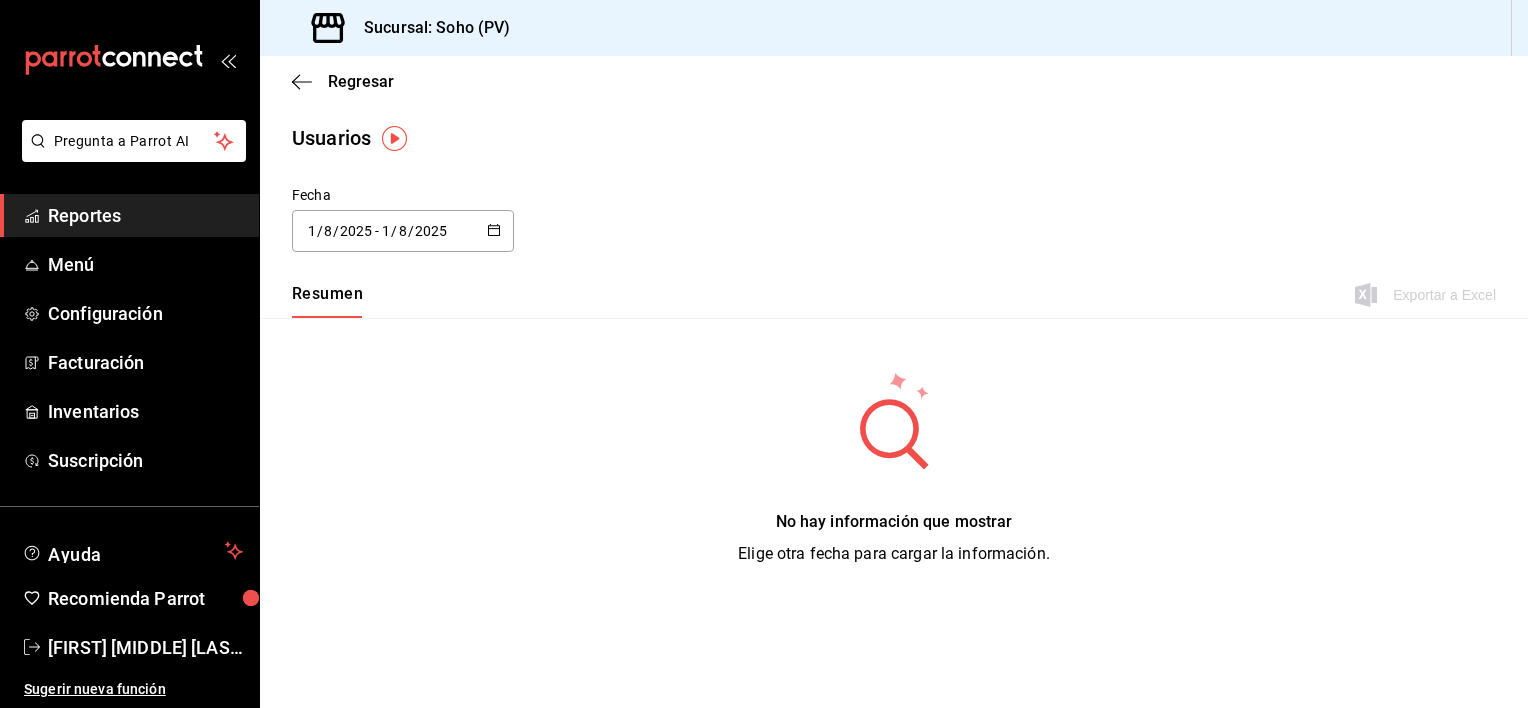 click on "2025-08-01 1 / 8 / 2025 - 2025-08-01 1 / 8 / 2025" at bounding box center [403, 231] 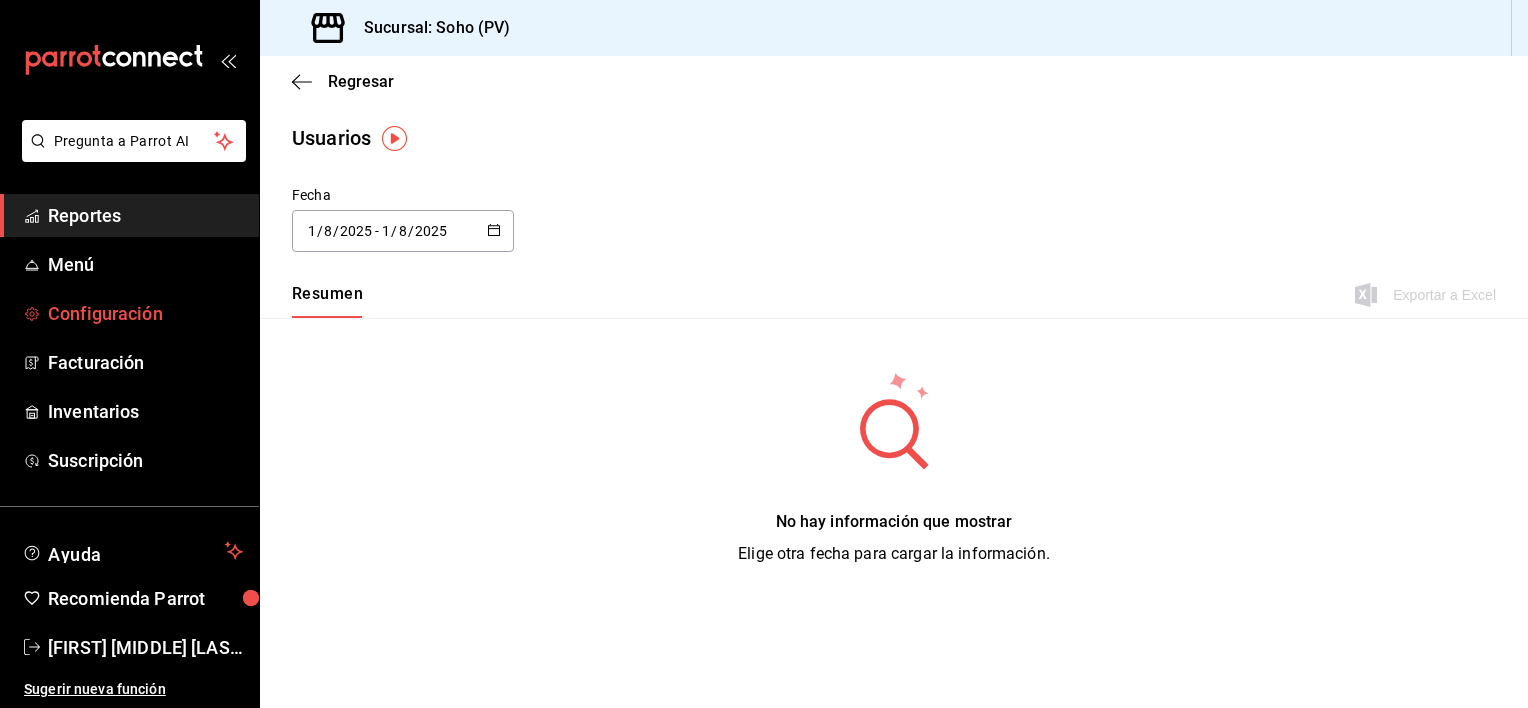 click on "Configuración" at bounding box center [129, 313] 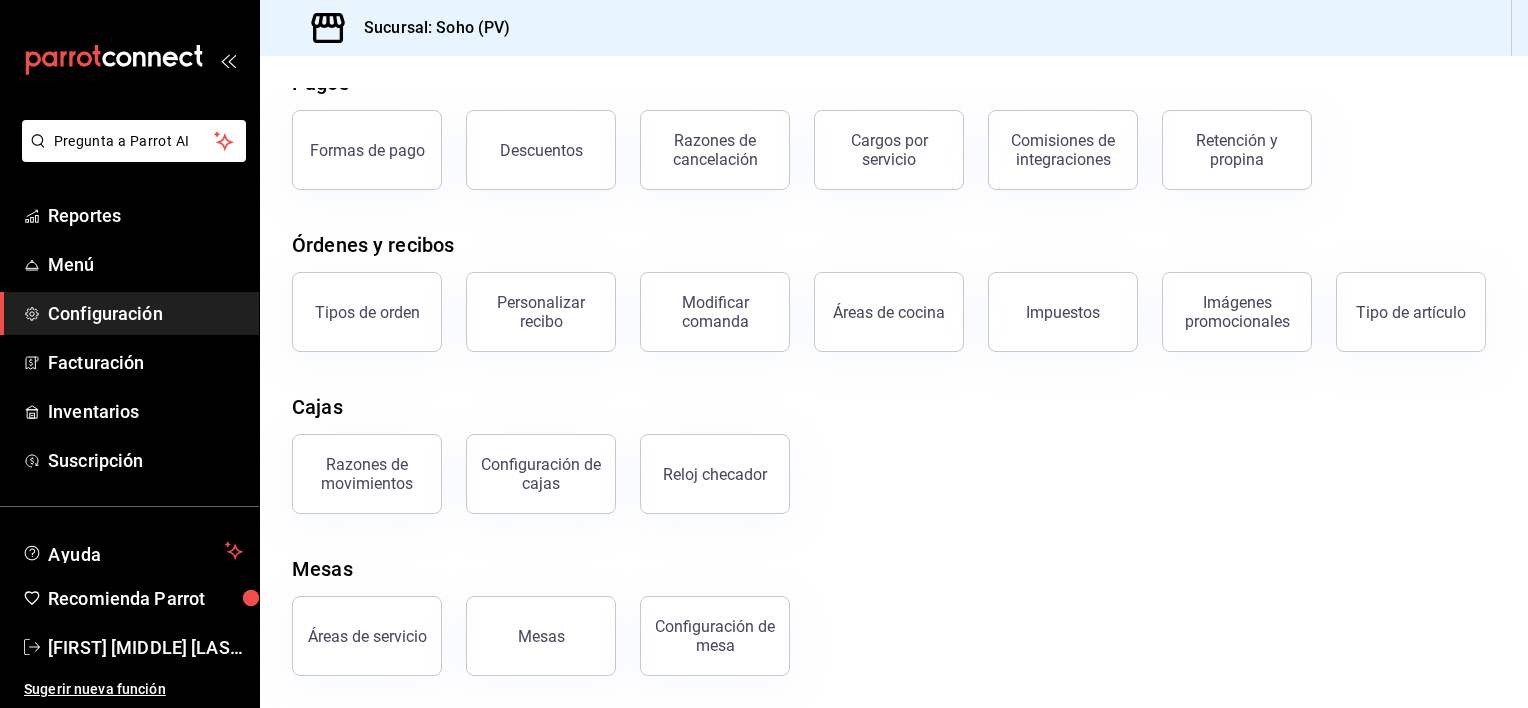 scroll, scrollTop: 202, scrollLeft: 0, axis: vertical 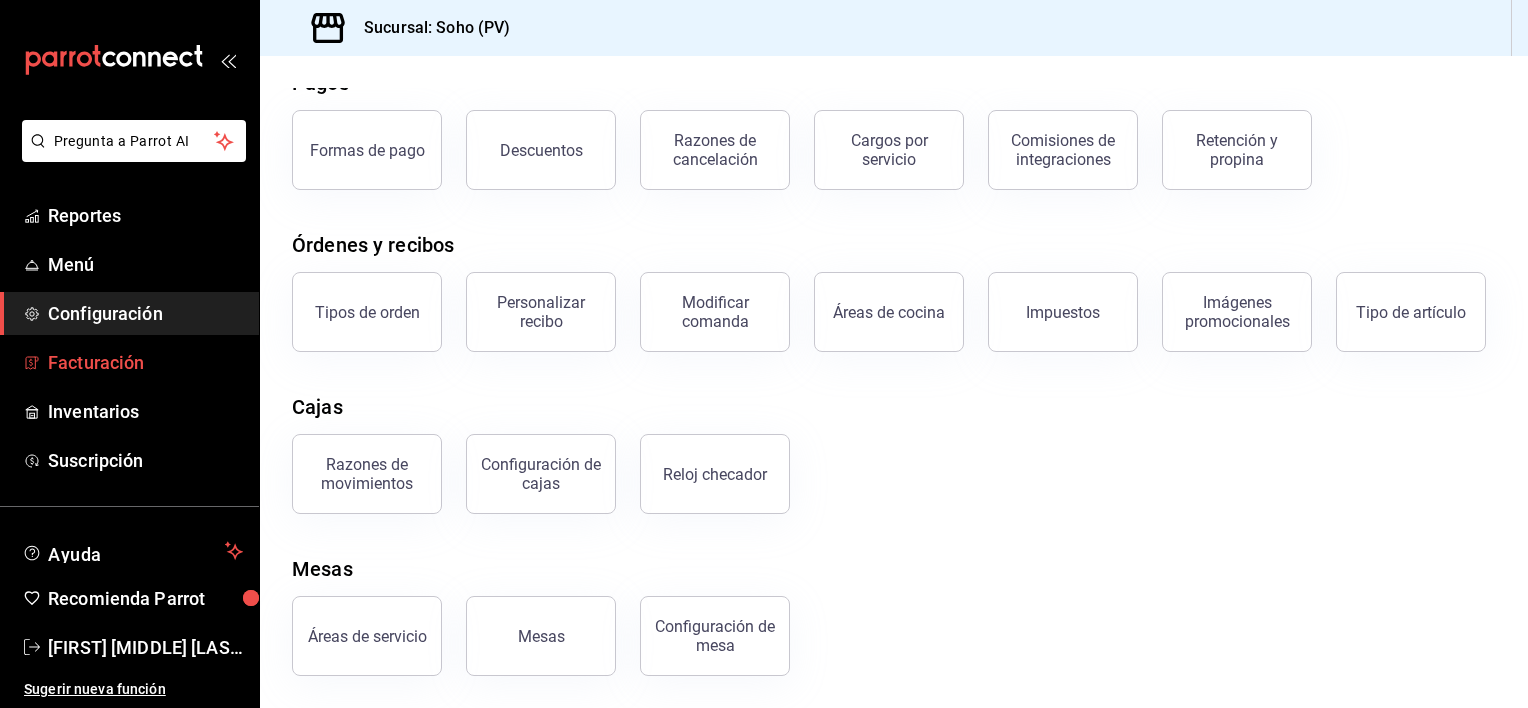 click on "Facturación" at bounding box center (145, 362) 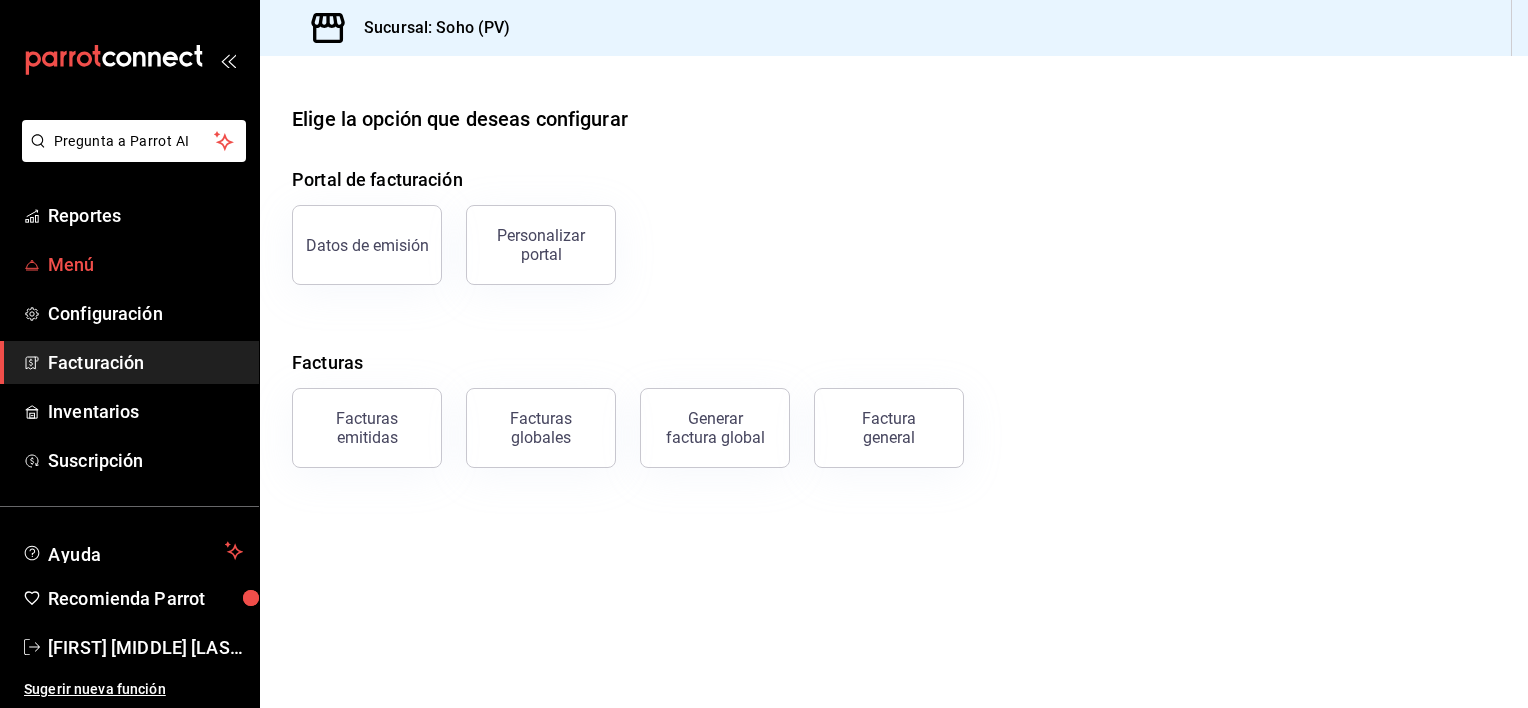 click on "Menú" at bounding box center [145, 264] 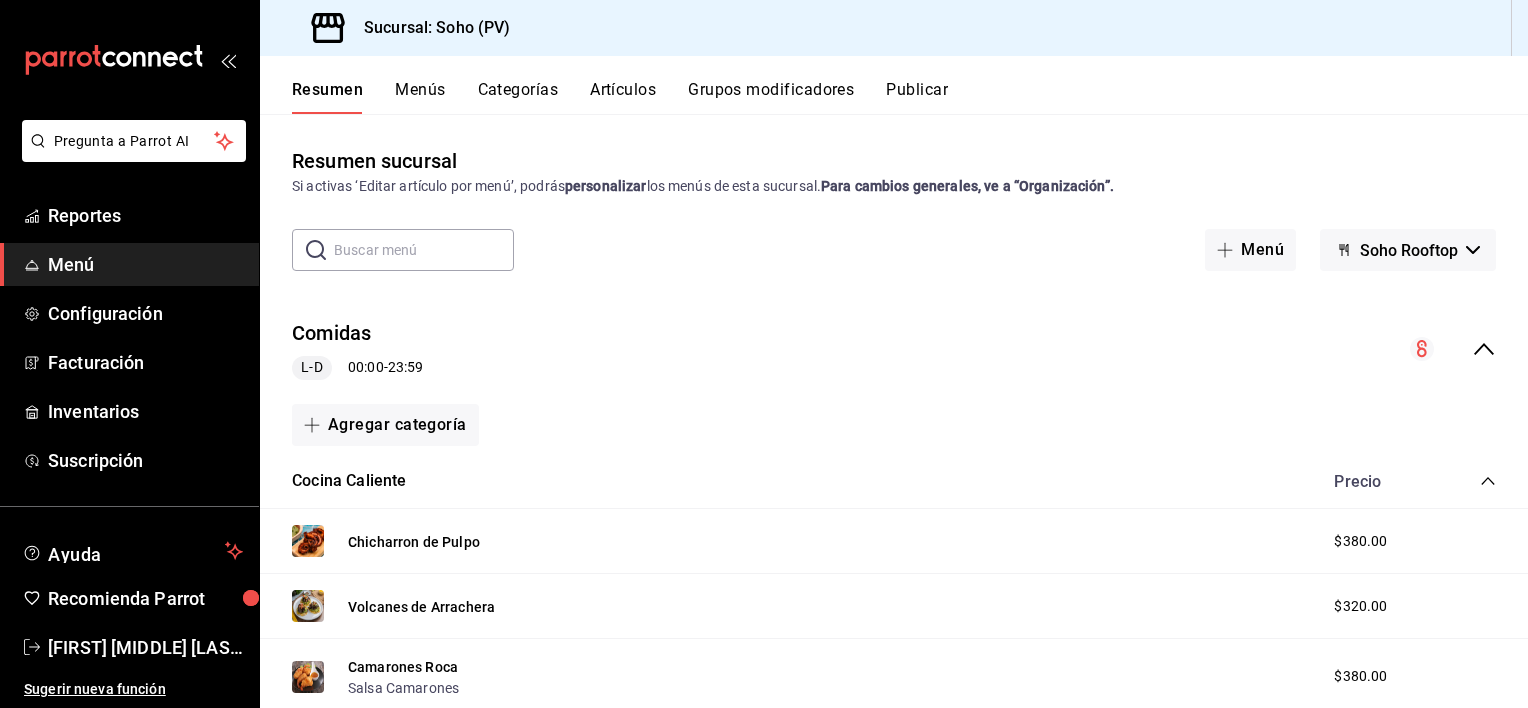 click 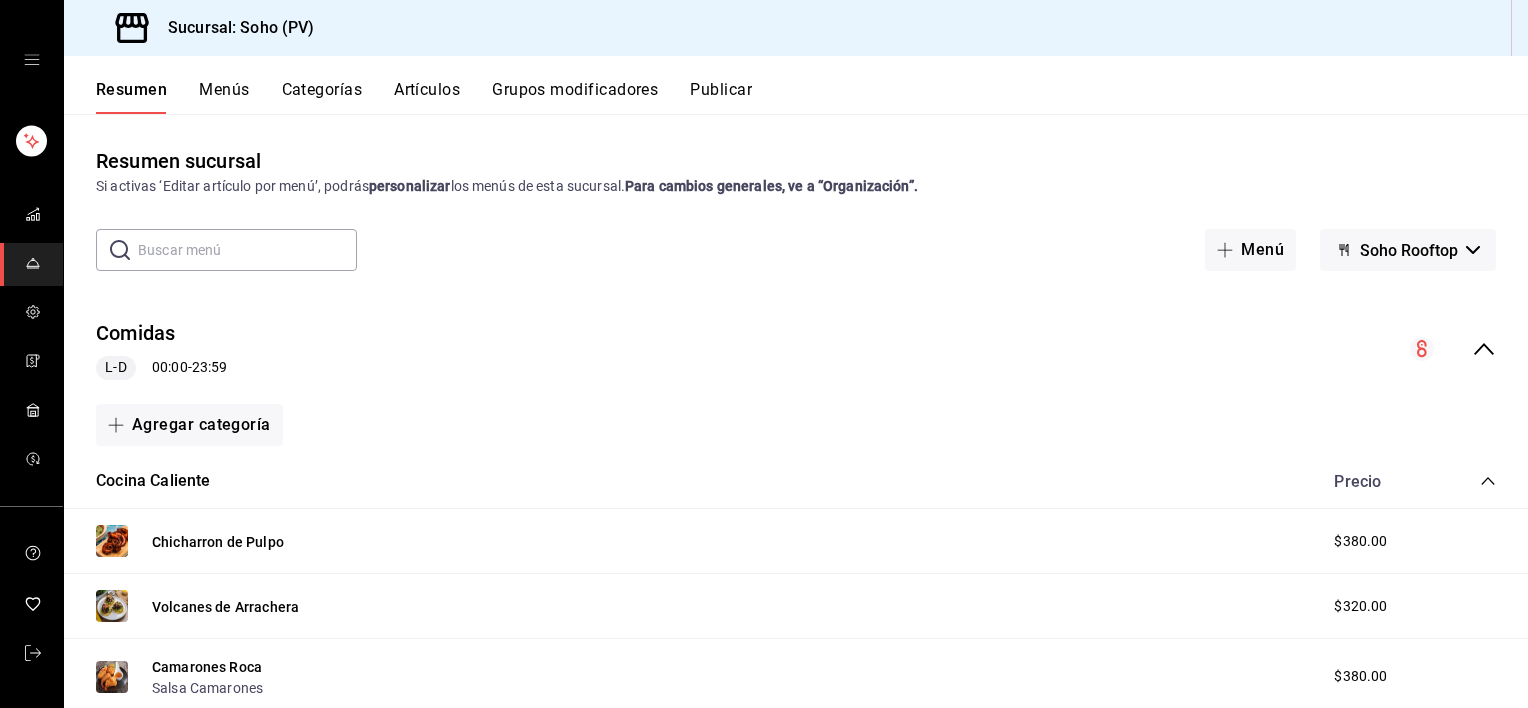 click 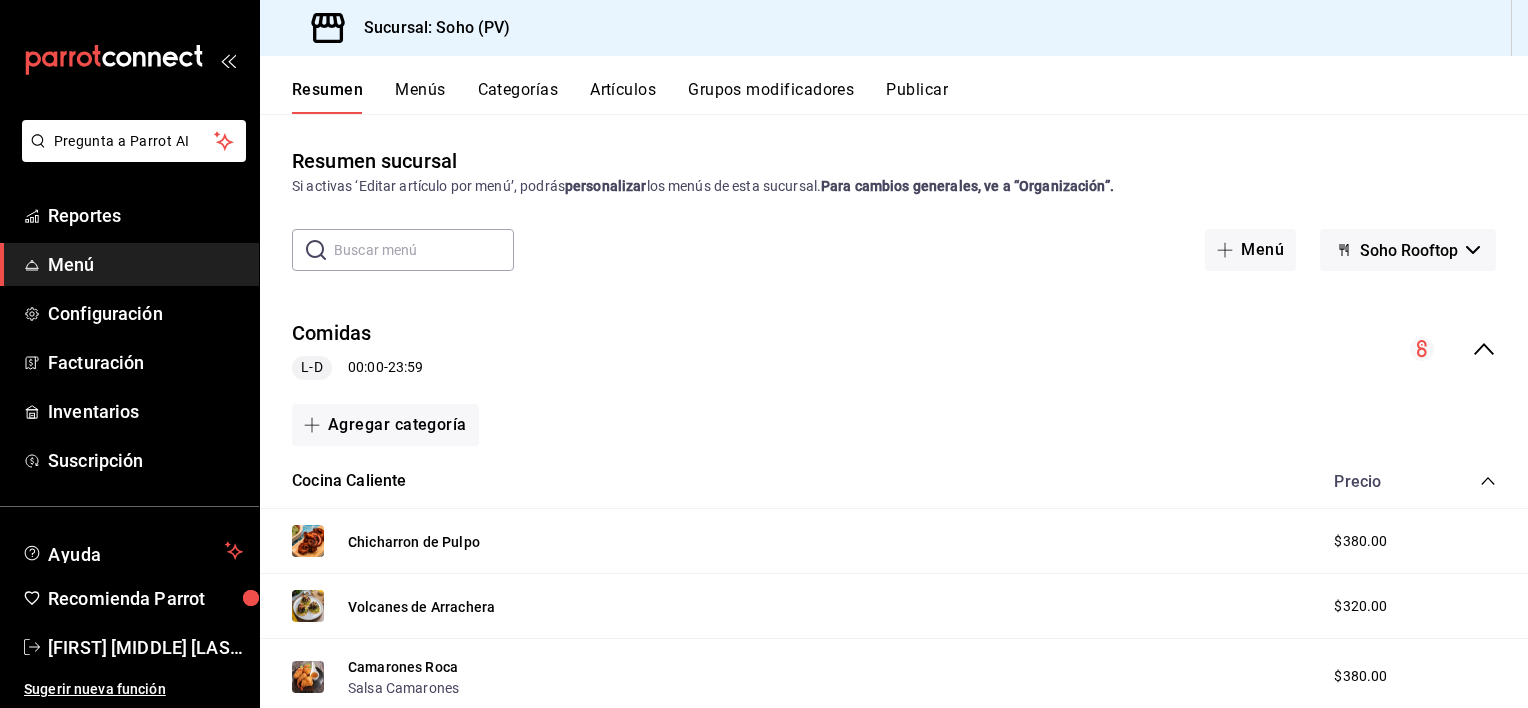click on "Comidas L-D 00:00  -  23:59" at bounding box center (894, 349) 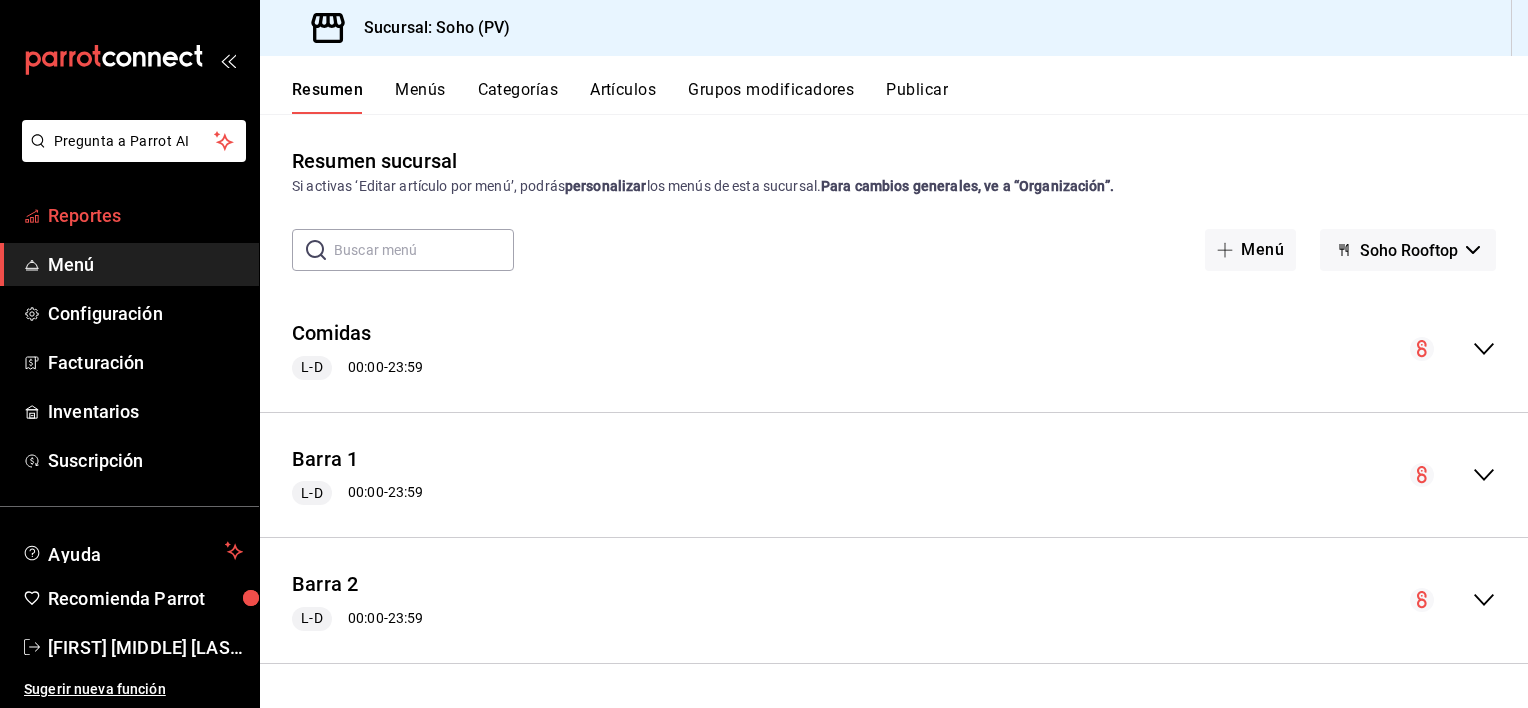 click on "Reportes" at bounding box center (145, 215) 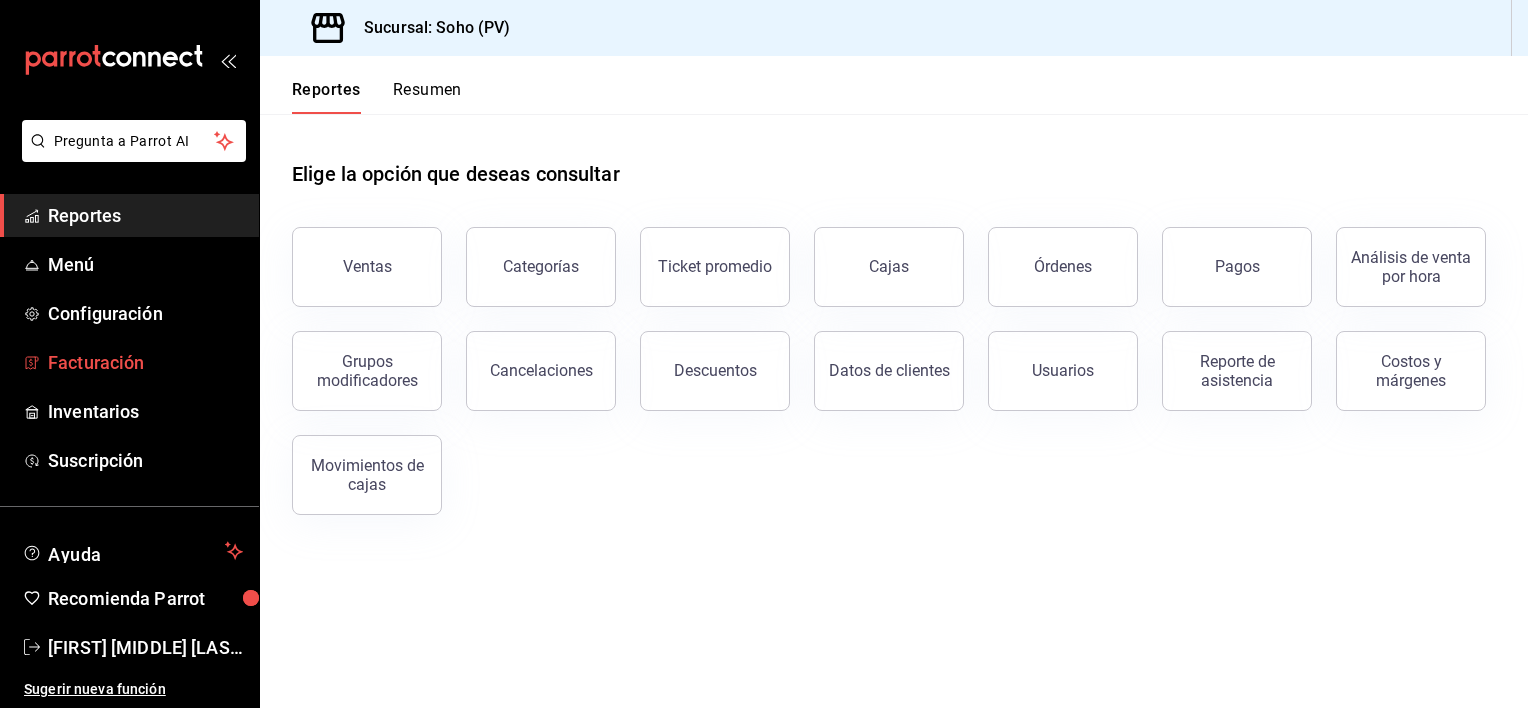 click on "Facturación" at bounding box center (145, 362) 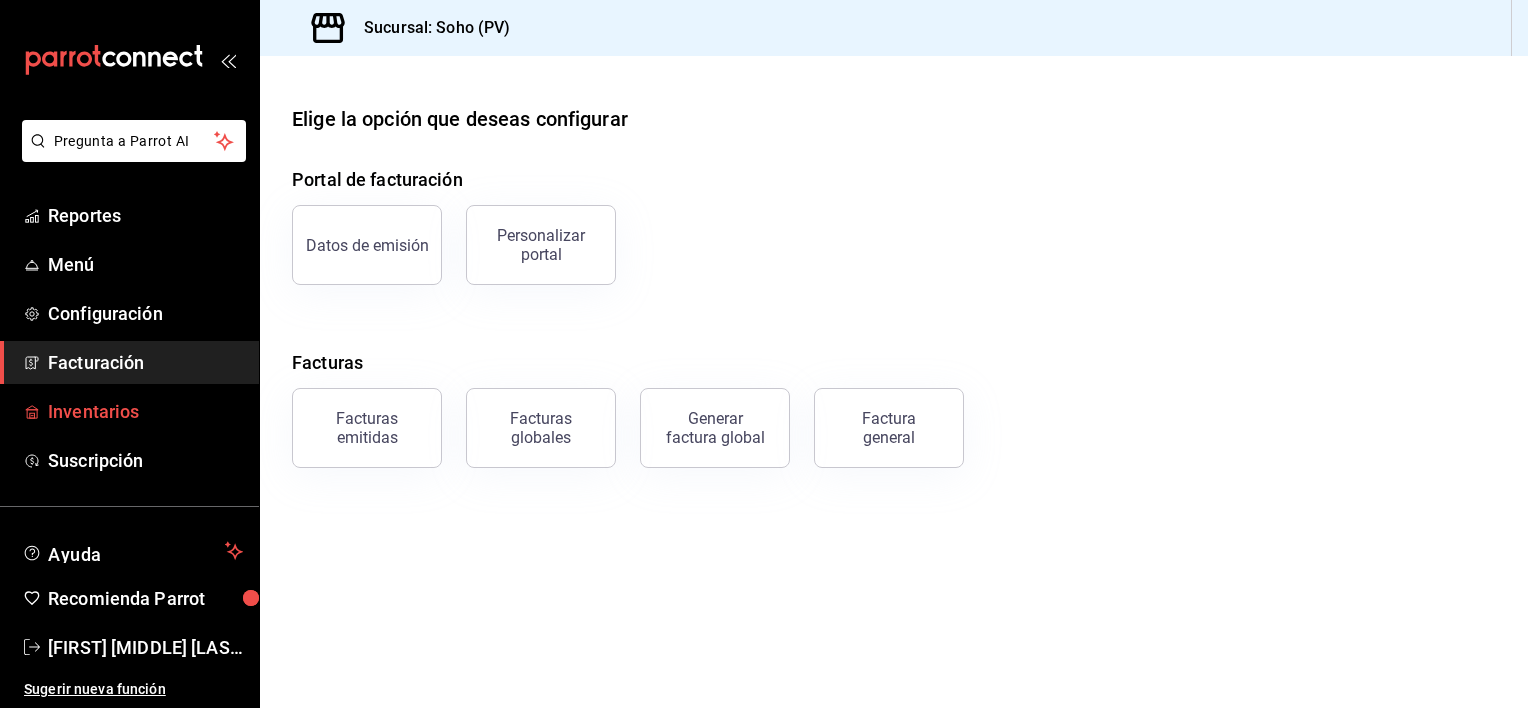 click on "Inventarios" at bounding box center (145, 411) 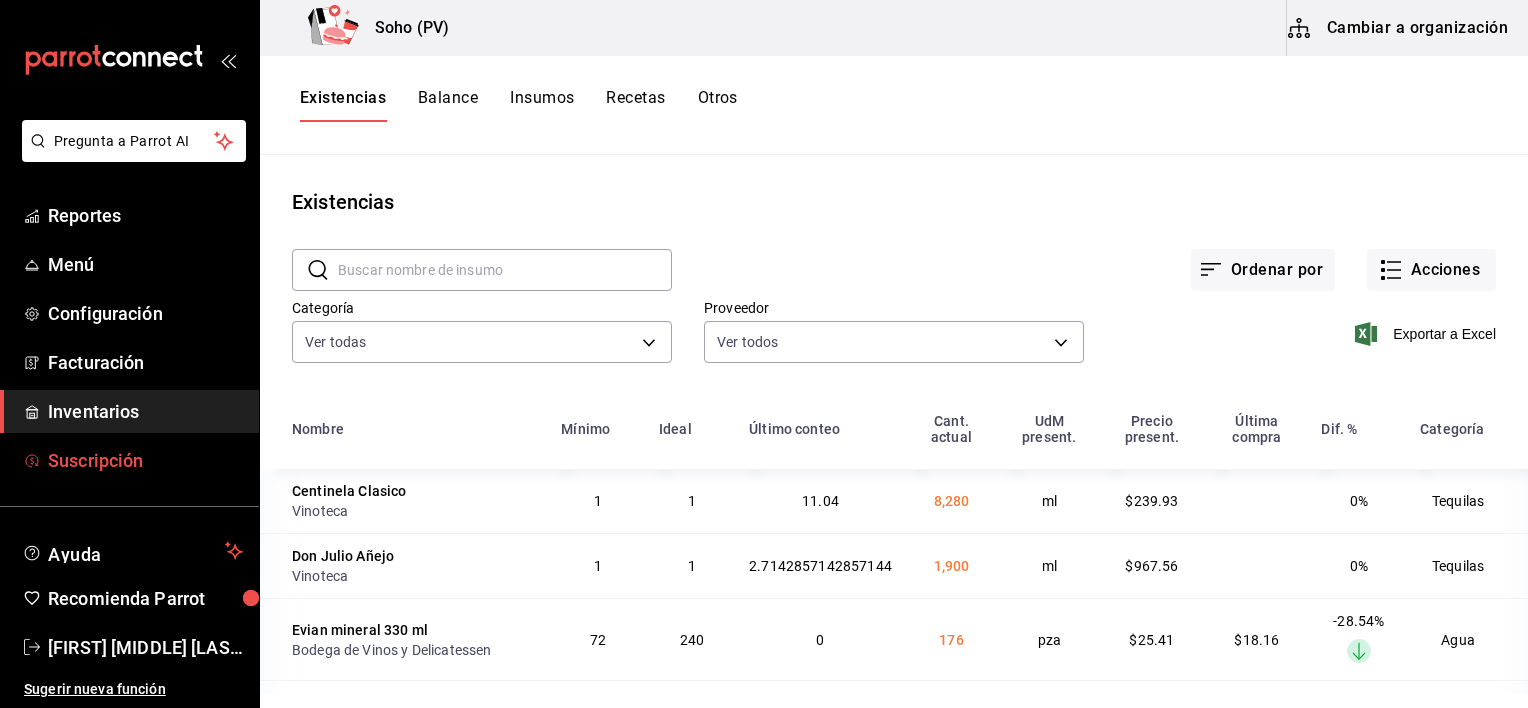 click on "Suscripción" at bounding box center [145, 460] 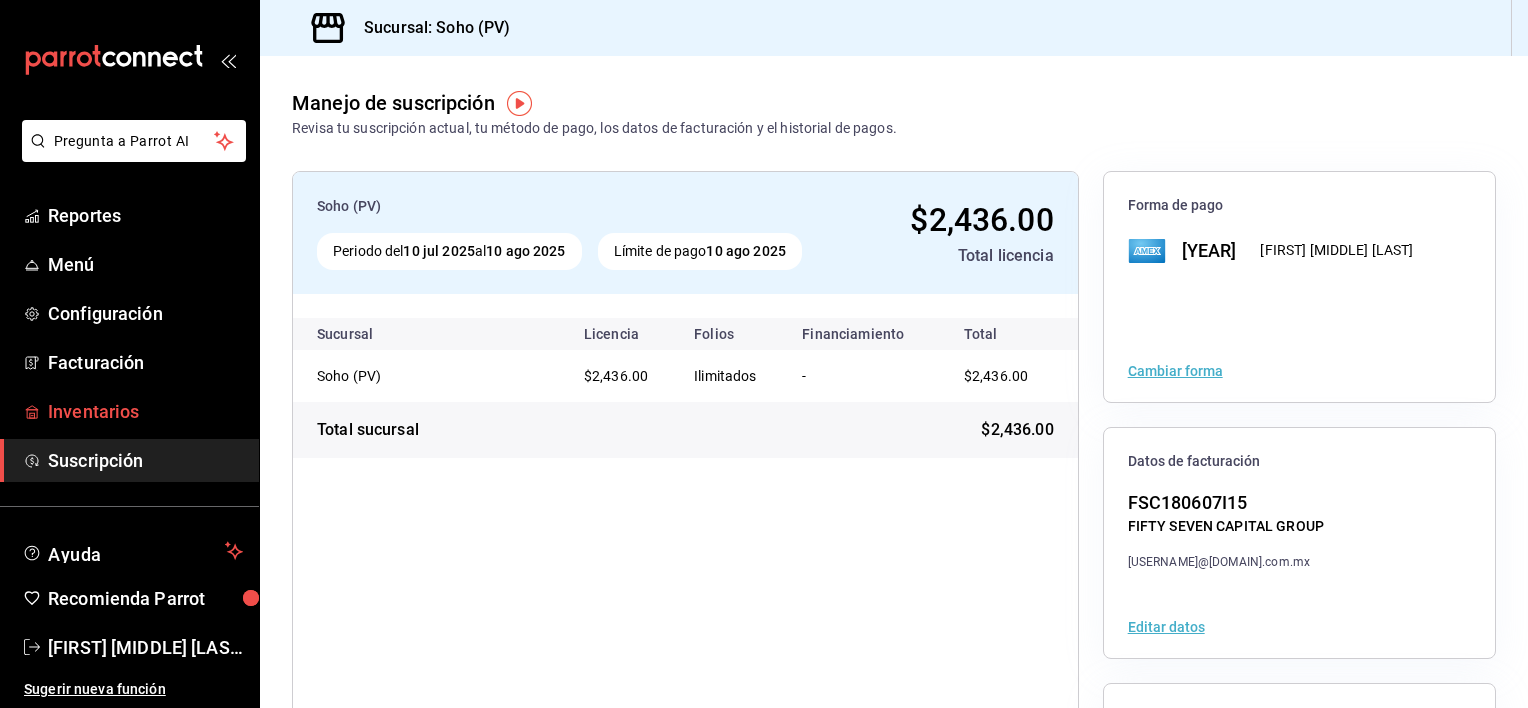 click on "Inventarios" at bounding box center (145, 411) 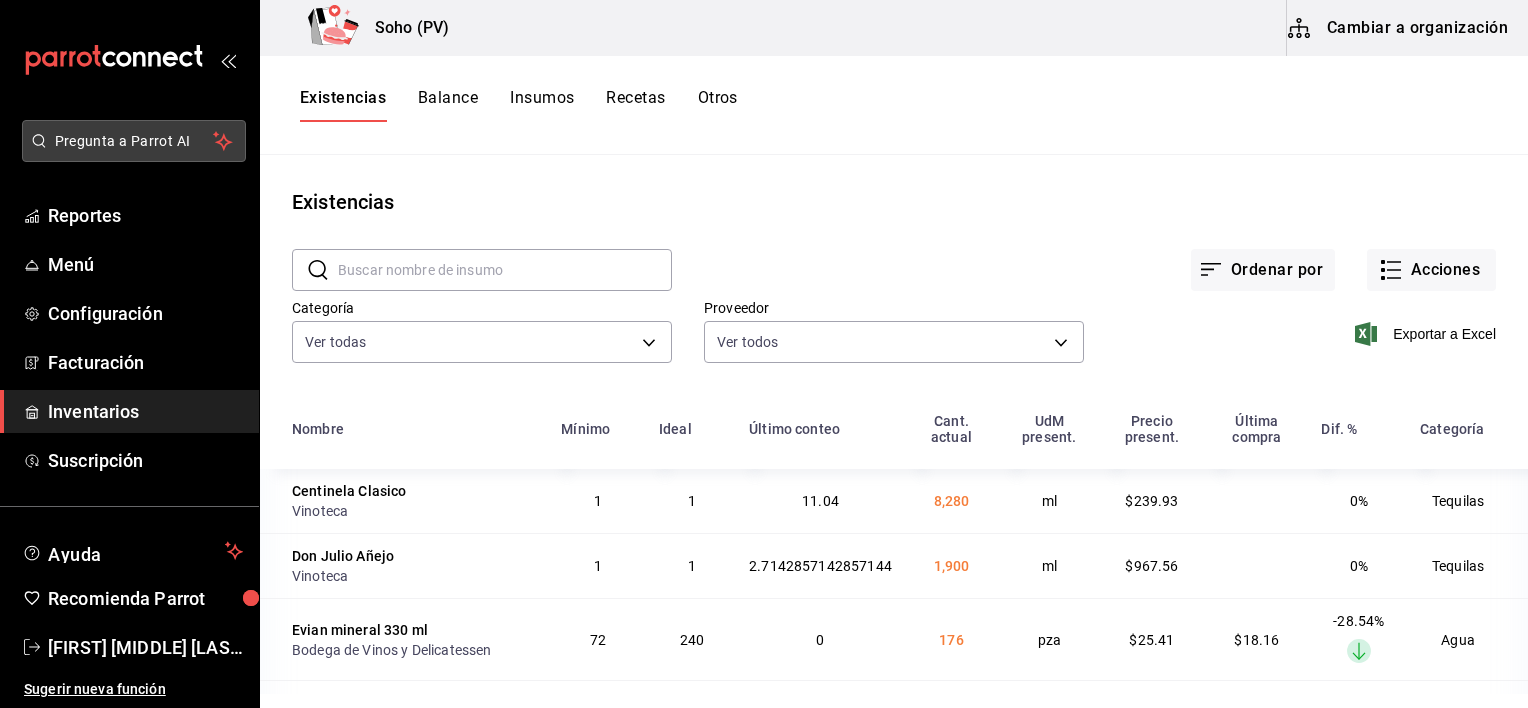 click on "Pregunta a Parrot AI" at bounding box center [134, 141] 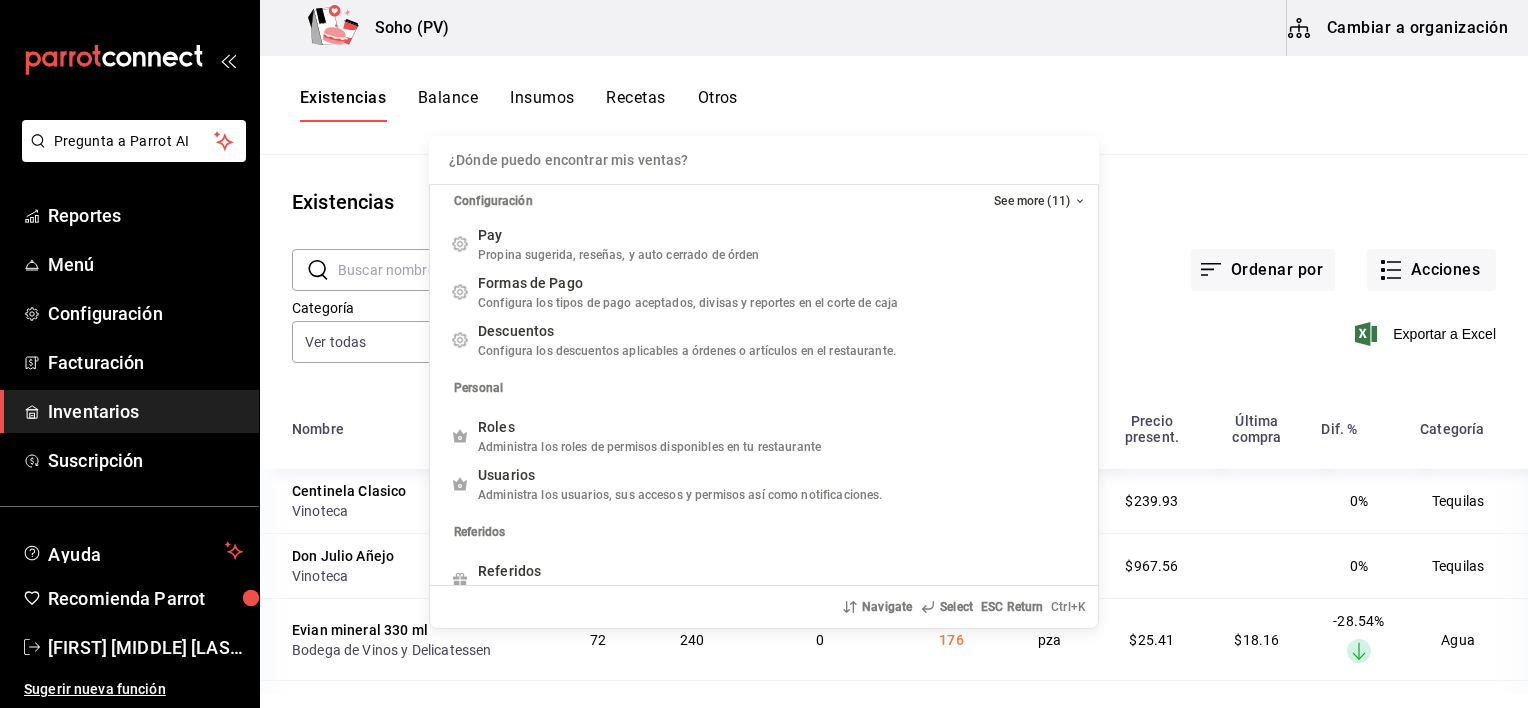 scroll, scrollTop: 384, scrollLeft: 0, axis: vertical 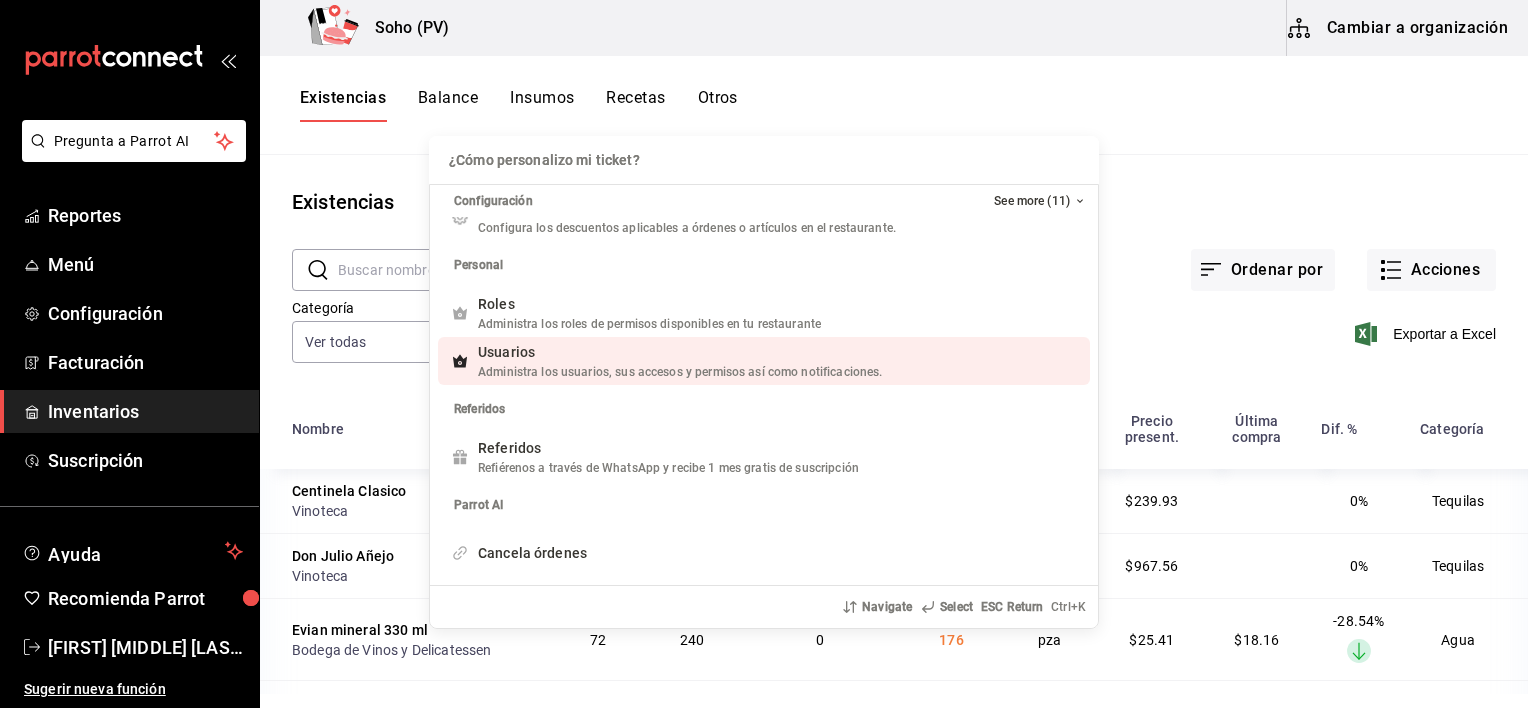 click on "Usuarios" at bounding box center (680, 352) 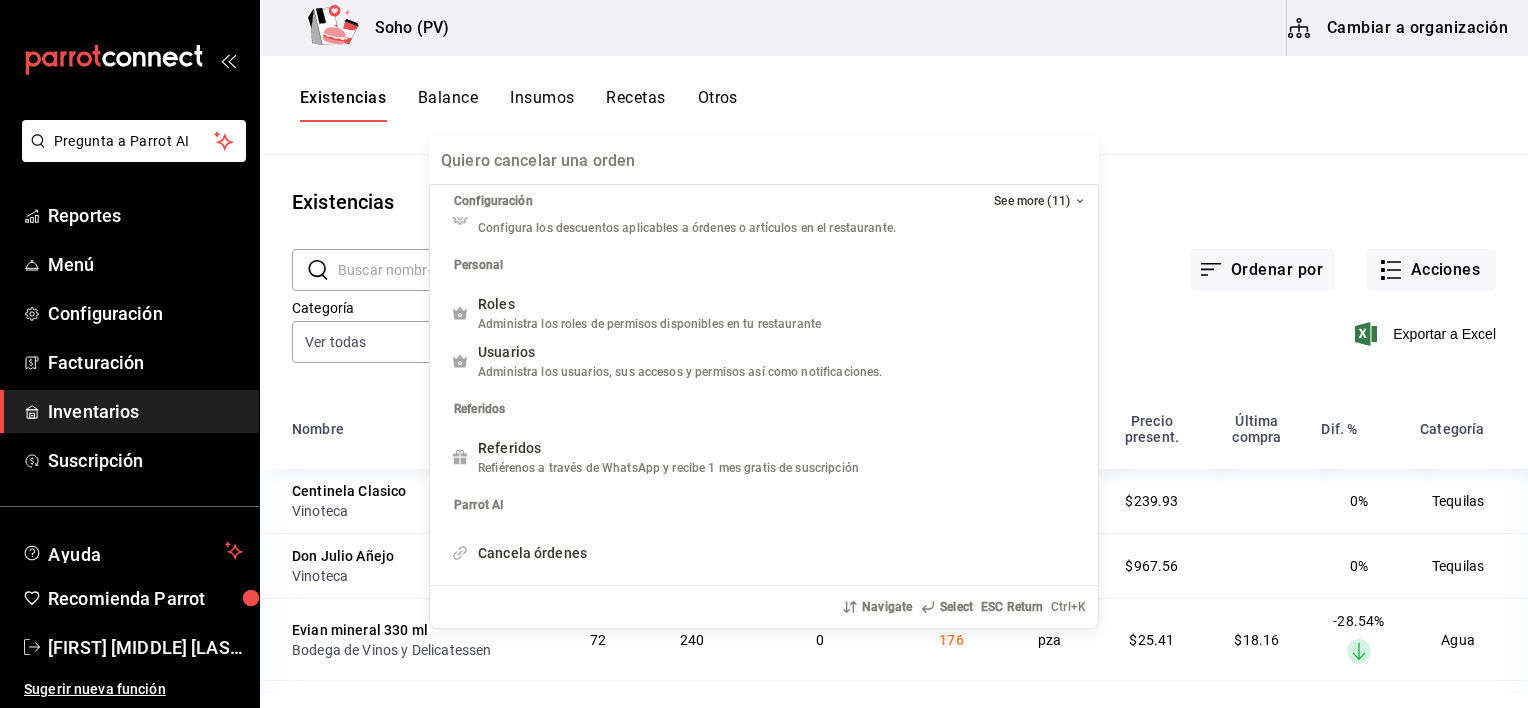 scroll, scrollTop: 0, scrollLeft: 0, axis: both 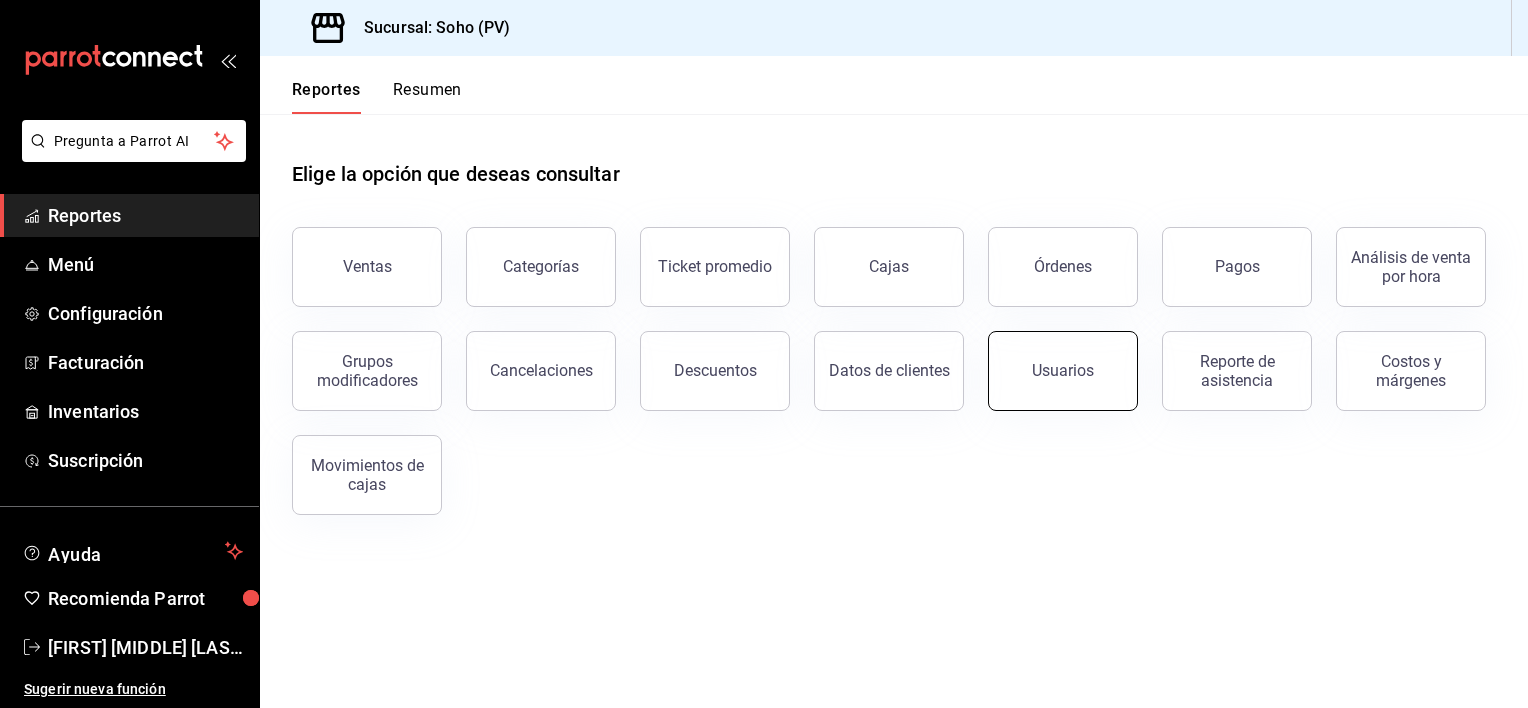 click on "Usuarios" at bounding box center (1063, 371) 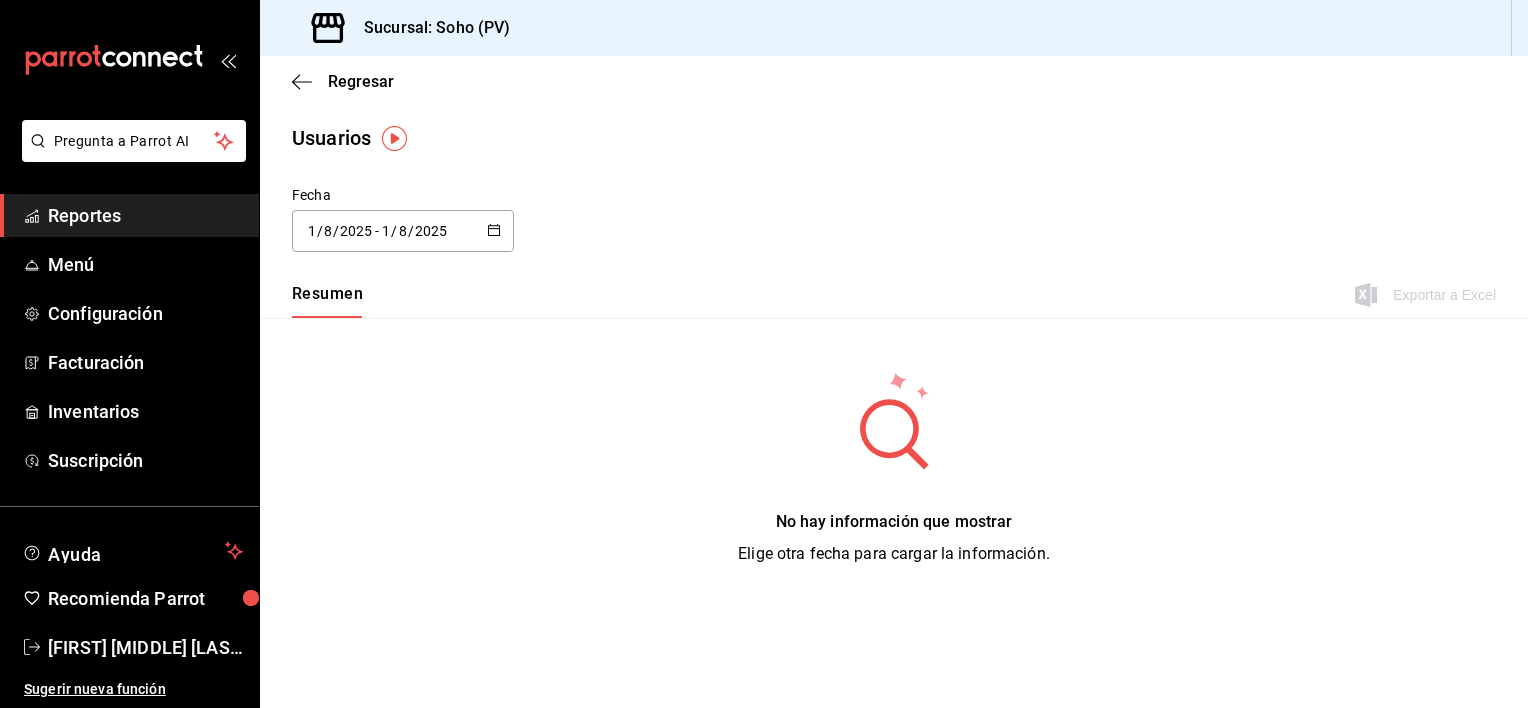 click on "2025-08-01 1 / 8 / 2025 - 2025-08-01 1 / 8 / 2025" at bounding box center [403, 231] 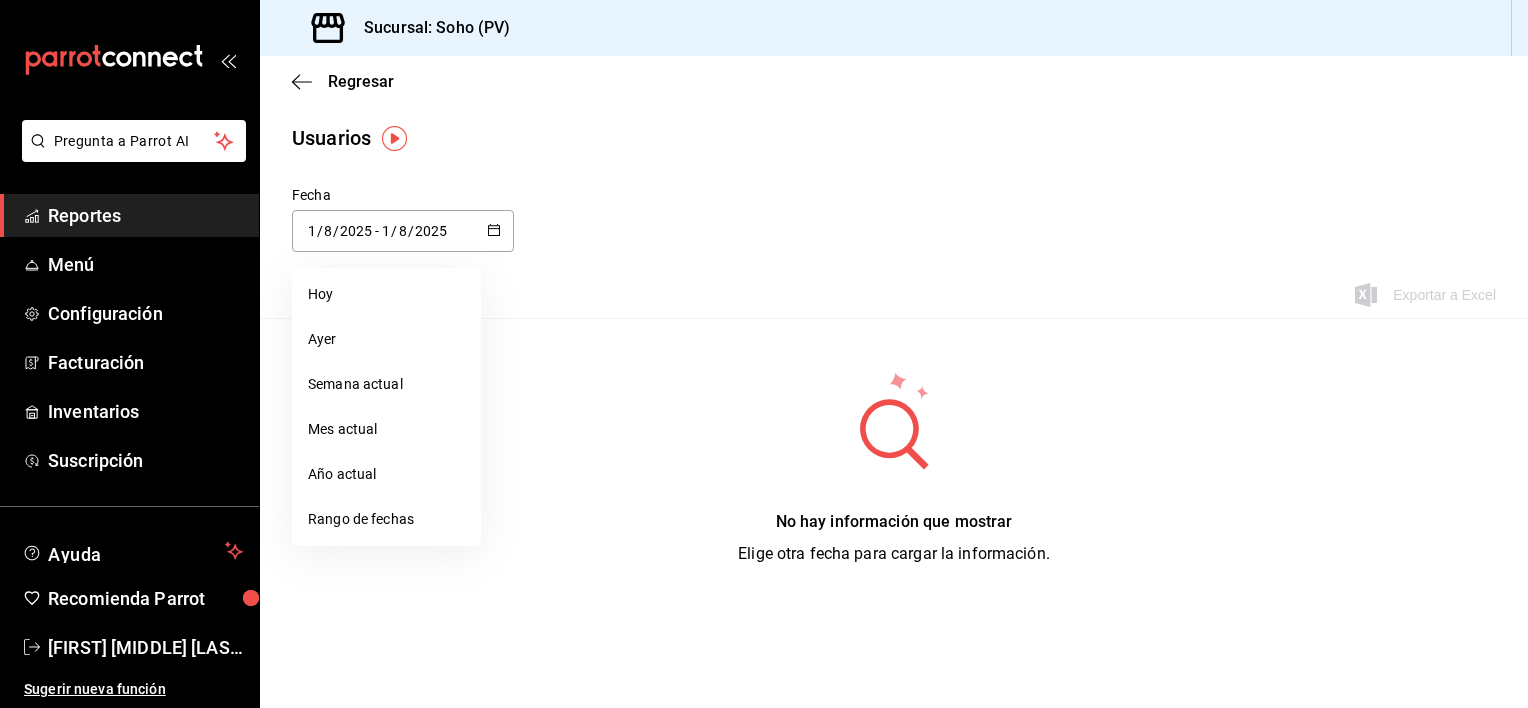 click on "Año actual" at bounding box center [386, 474] 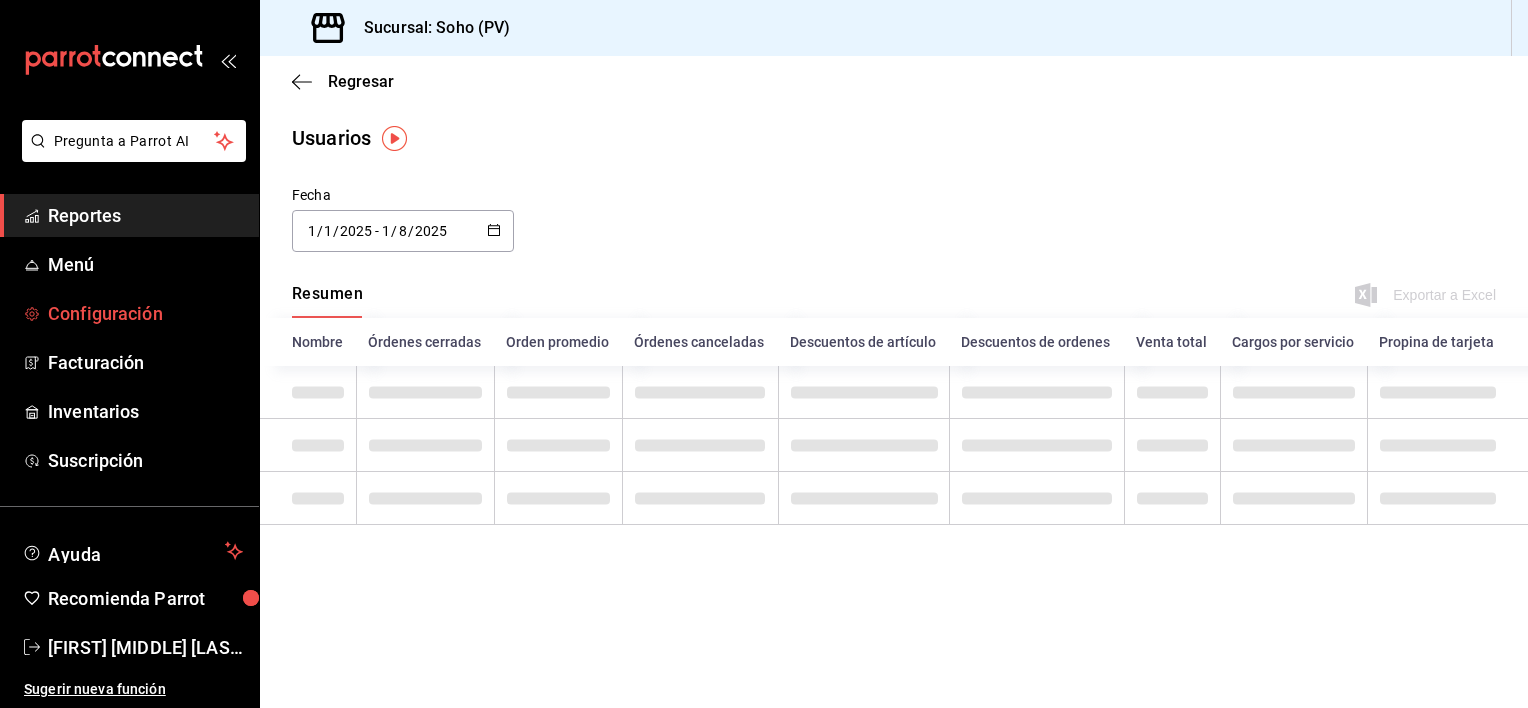 click on "Configuración" at bounding box center (145, 313) 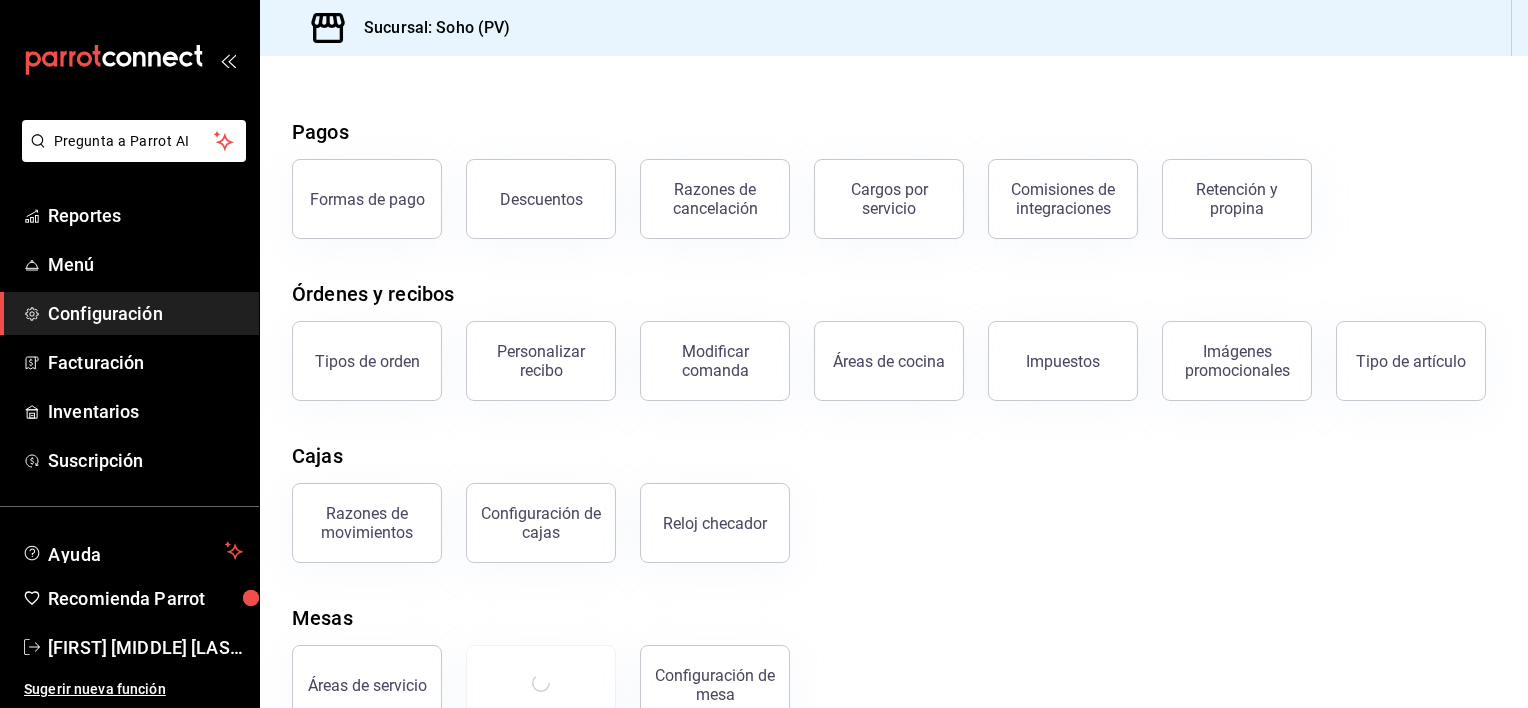 scroll, scrollTop: 0, scrollLeft: 0, axis: both 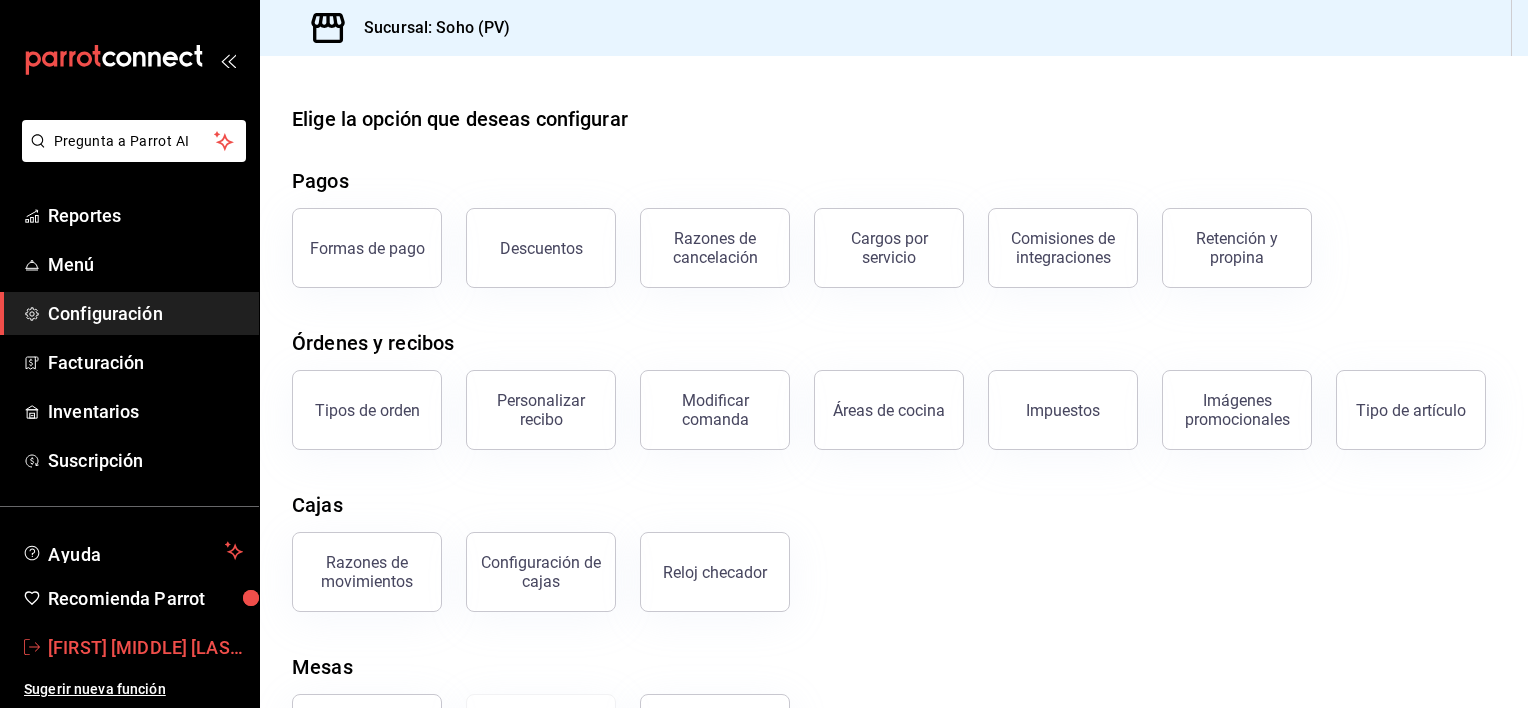 click on "[FIRST] [MIDDLE] [LAST]" at bounding box center (145, 647) 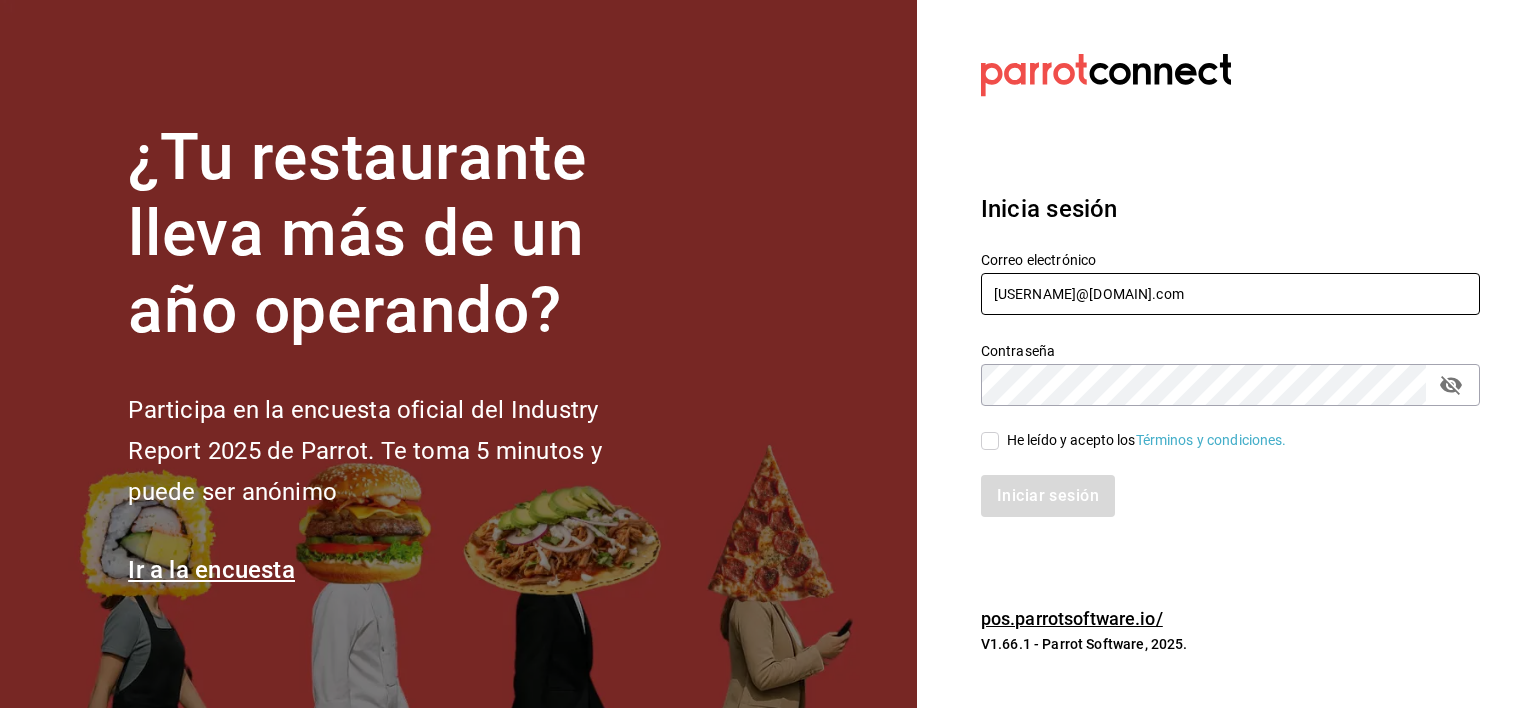 click on "[USERNAME]@[DOMAIN].com" at bounding box center [1230, 294] 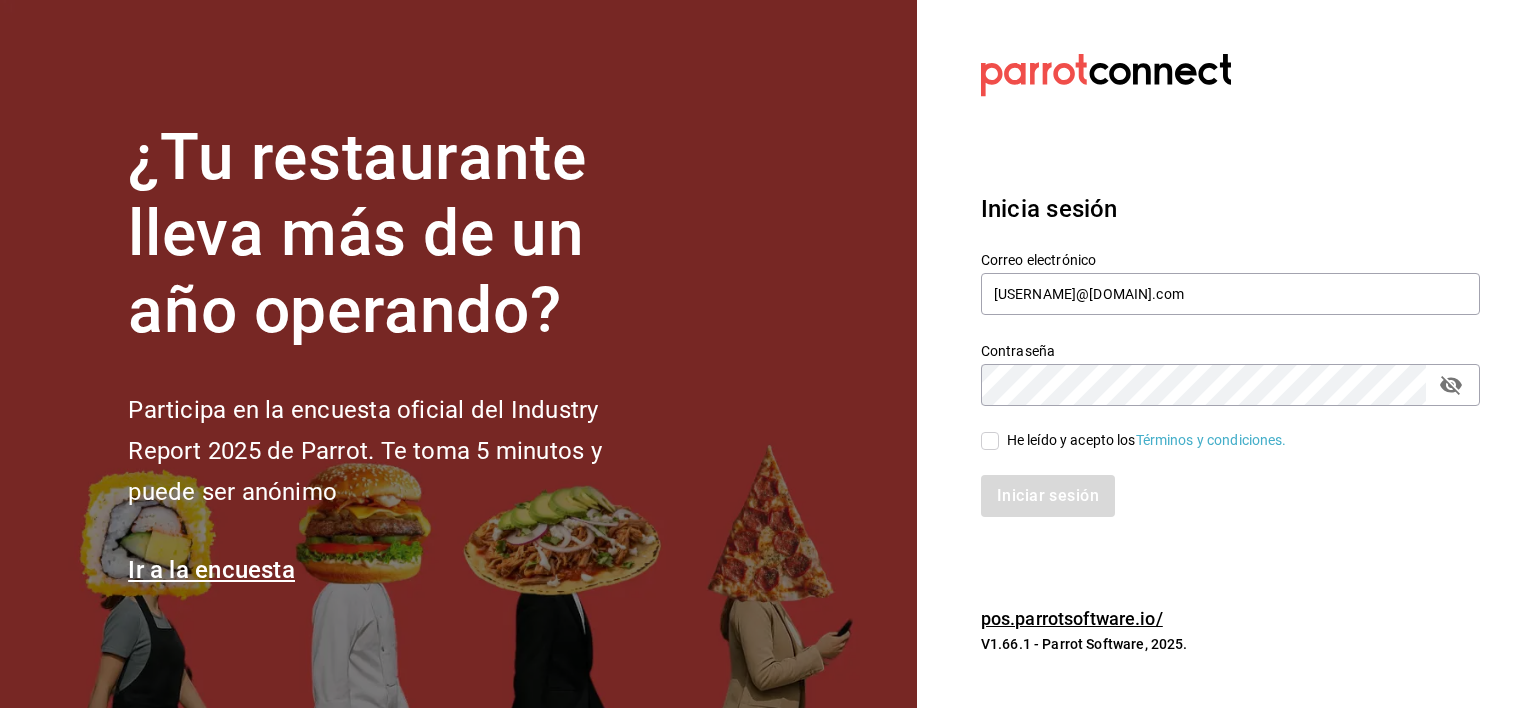 click on "He leído y acepto los  Términos y condiciones." at bounding box center [990, 441] 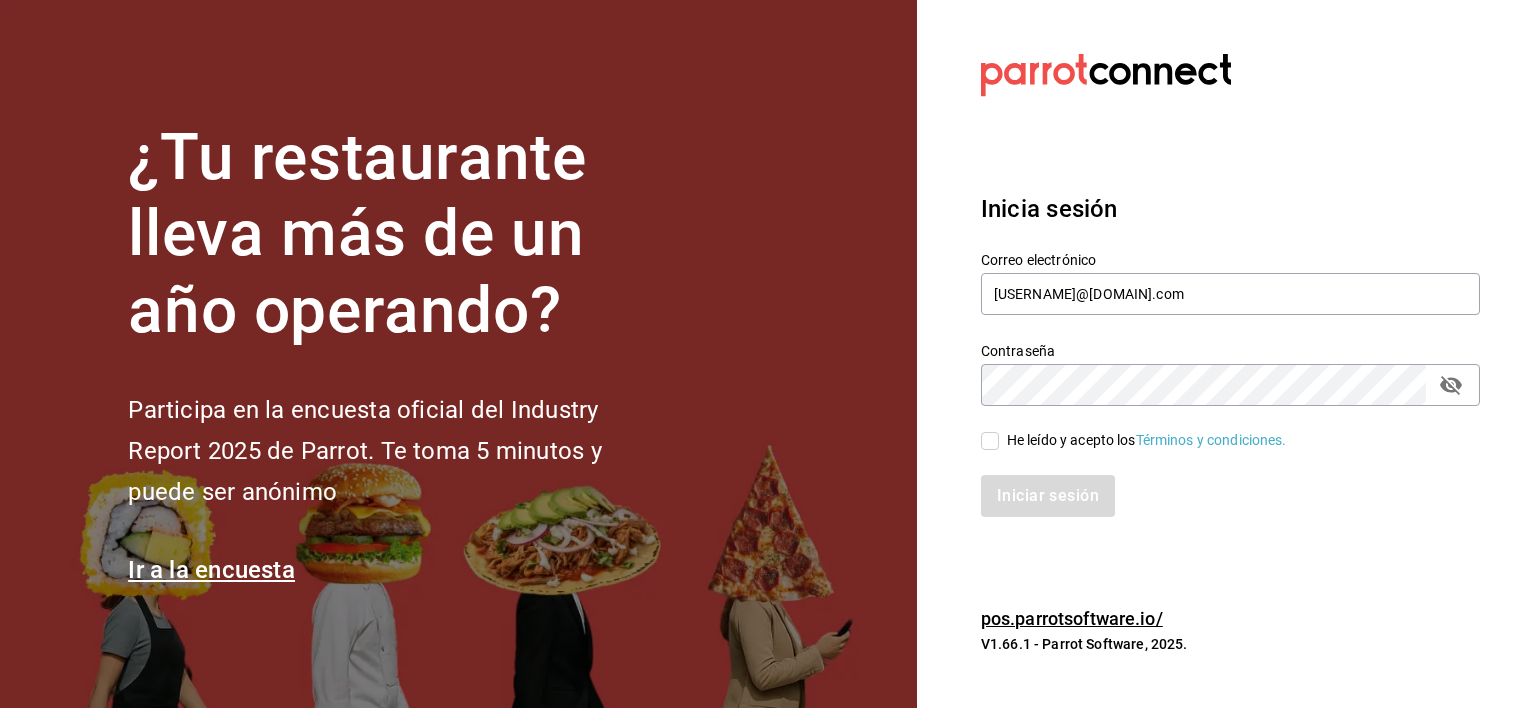 checkbox on "true" 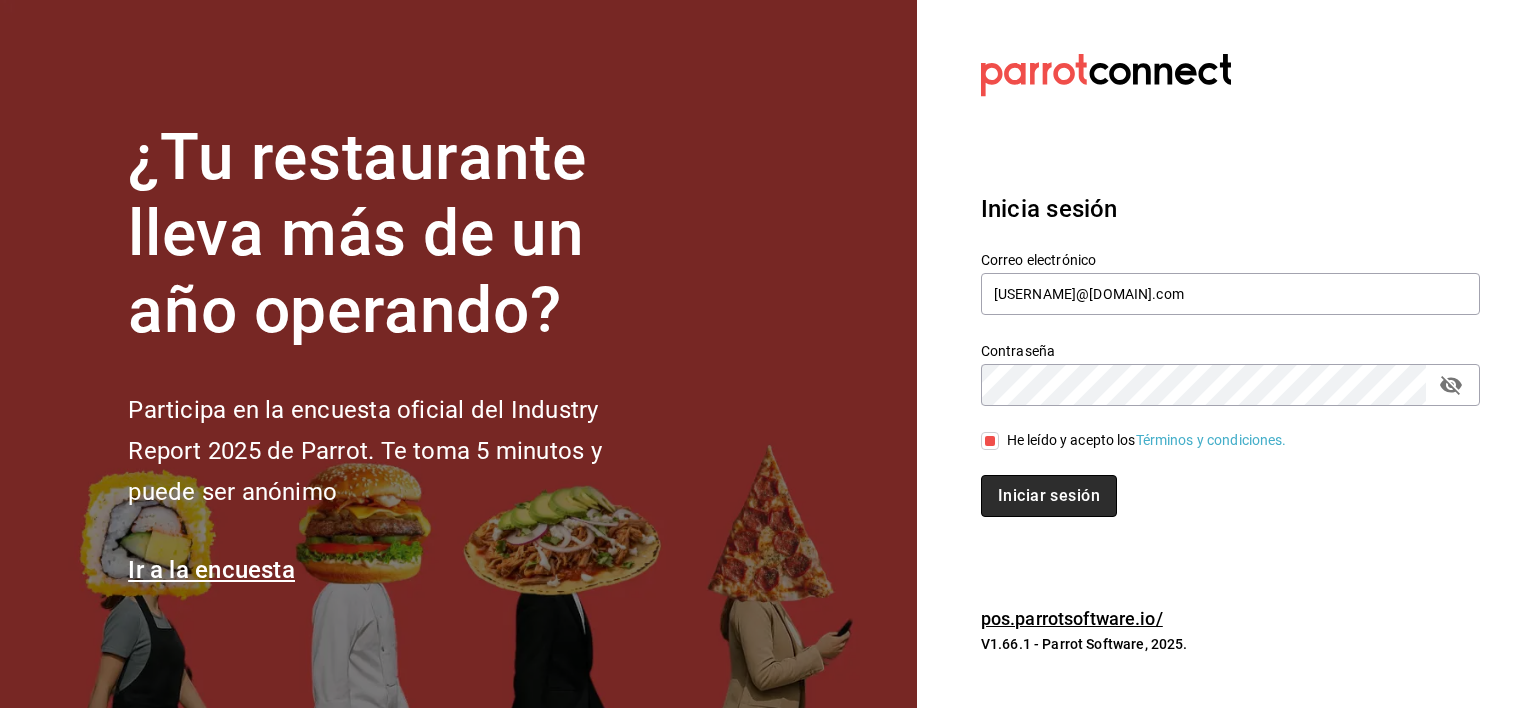 click on "Iniciar sesión" at bounding box center (1049, 496) 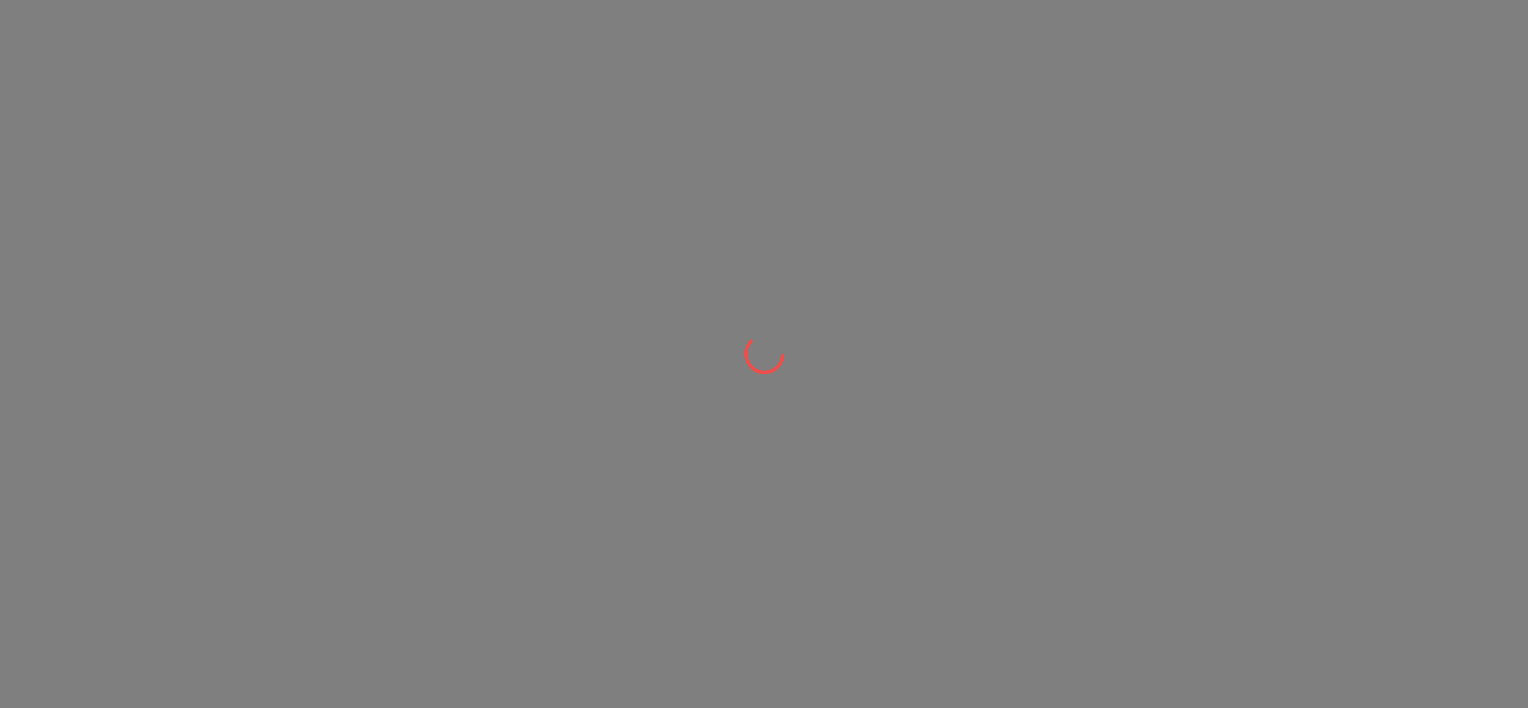 scroll, scrollTop: 0, scrollLeft: 0, axis: both 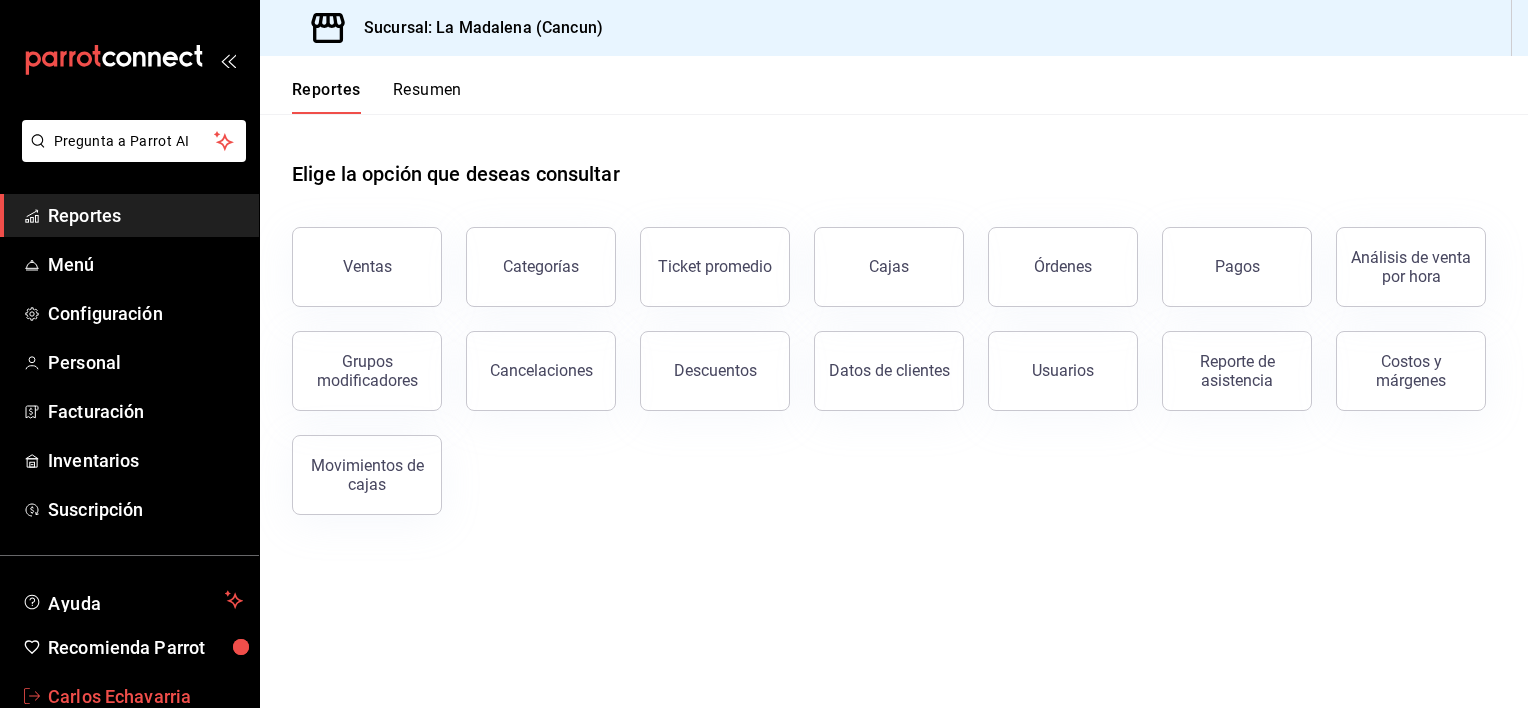 click on "Carlos Echavarria" at bounding box center [145, 696] 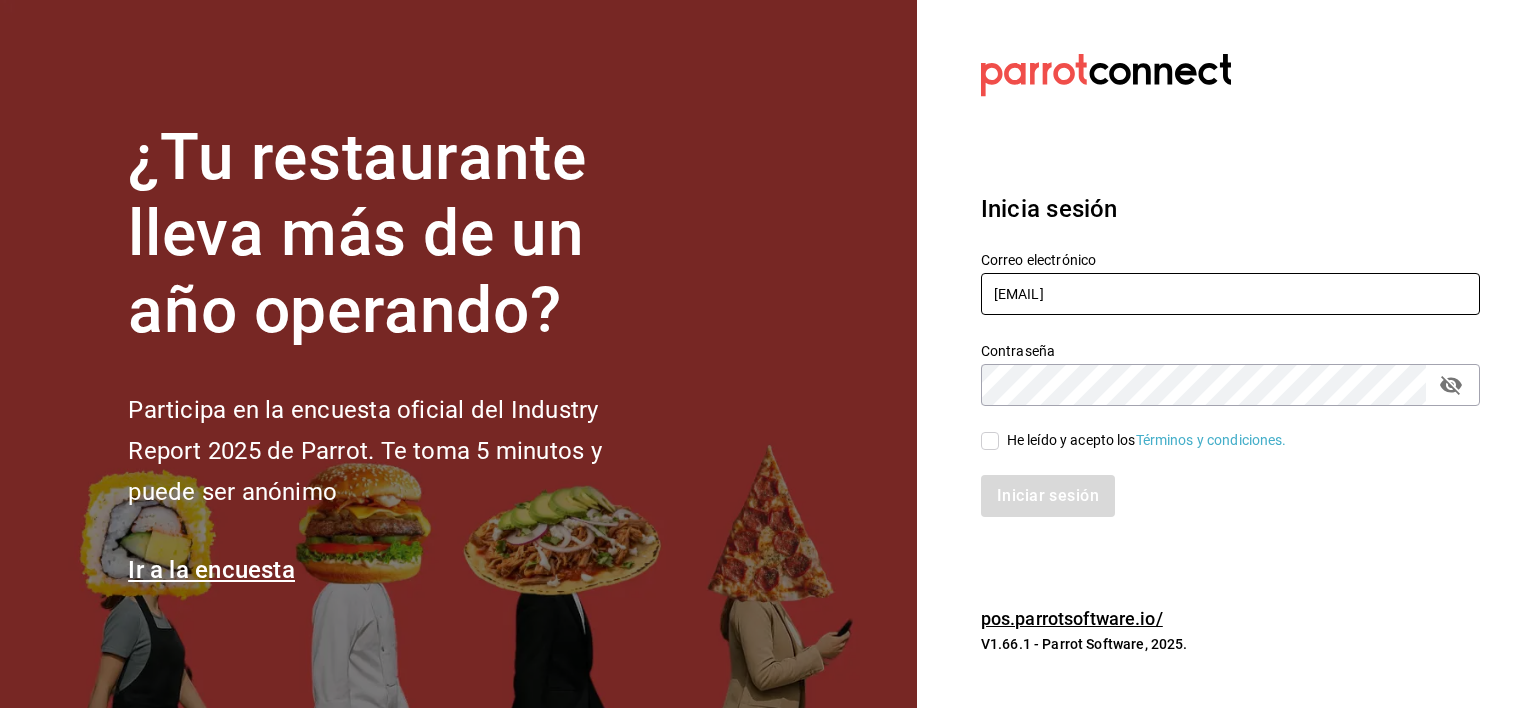 click on "madacancun24@outlook.com" at bounding box center (1230, 294) 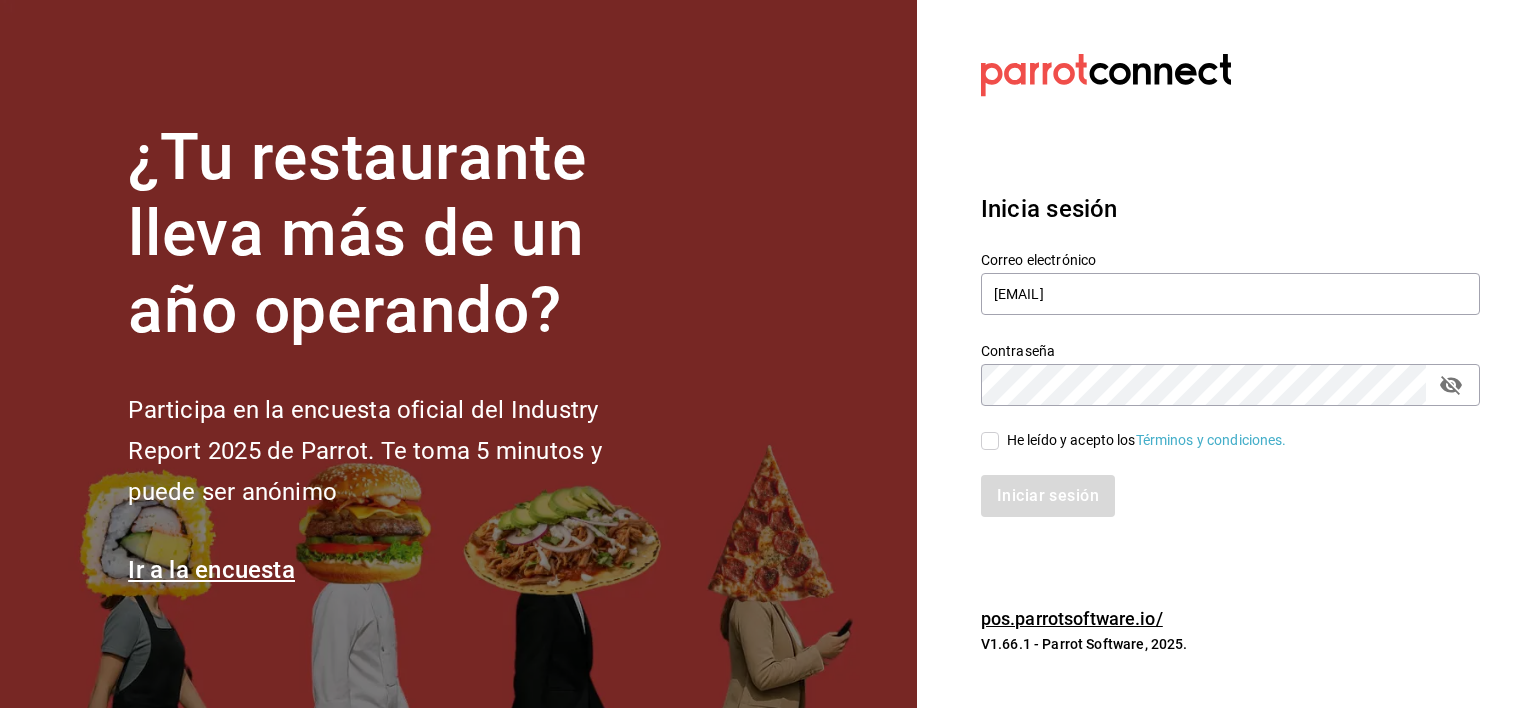 click on "He leído y acepto los  Términos y condiciones." at bounding box center [990, 441] 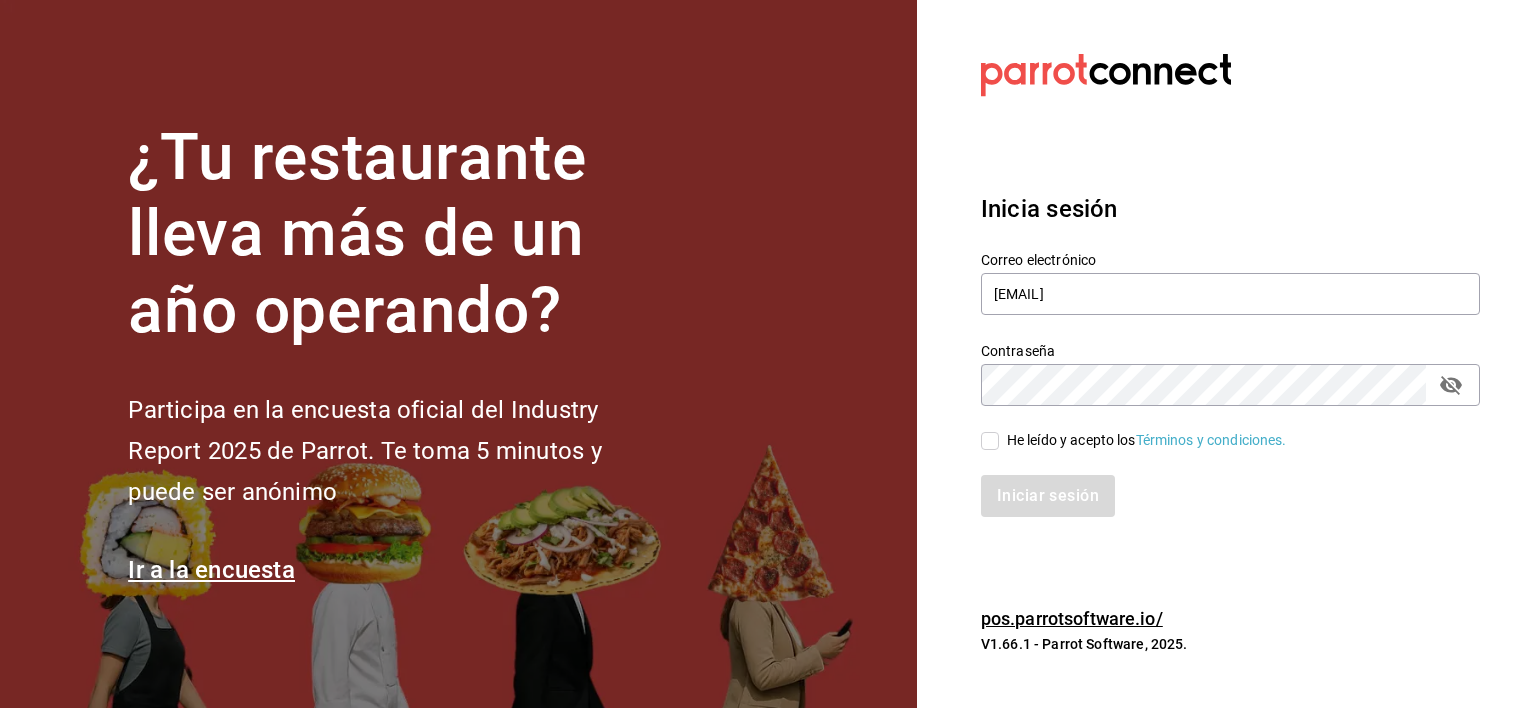 checkbox on "true" 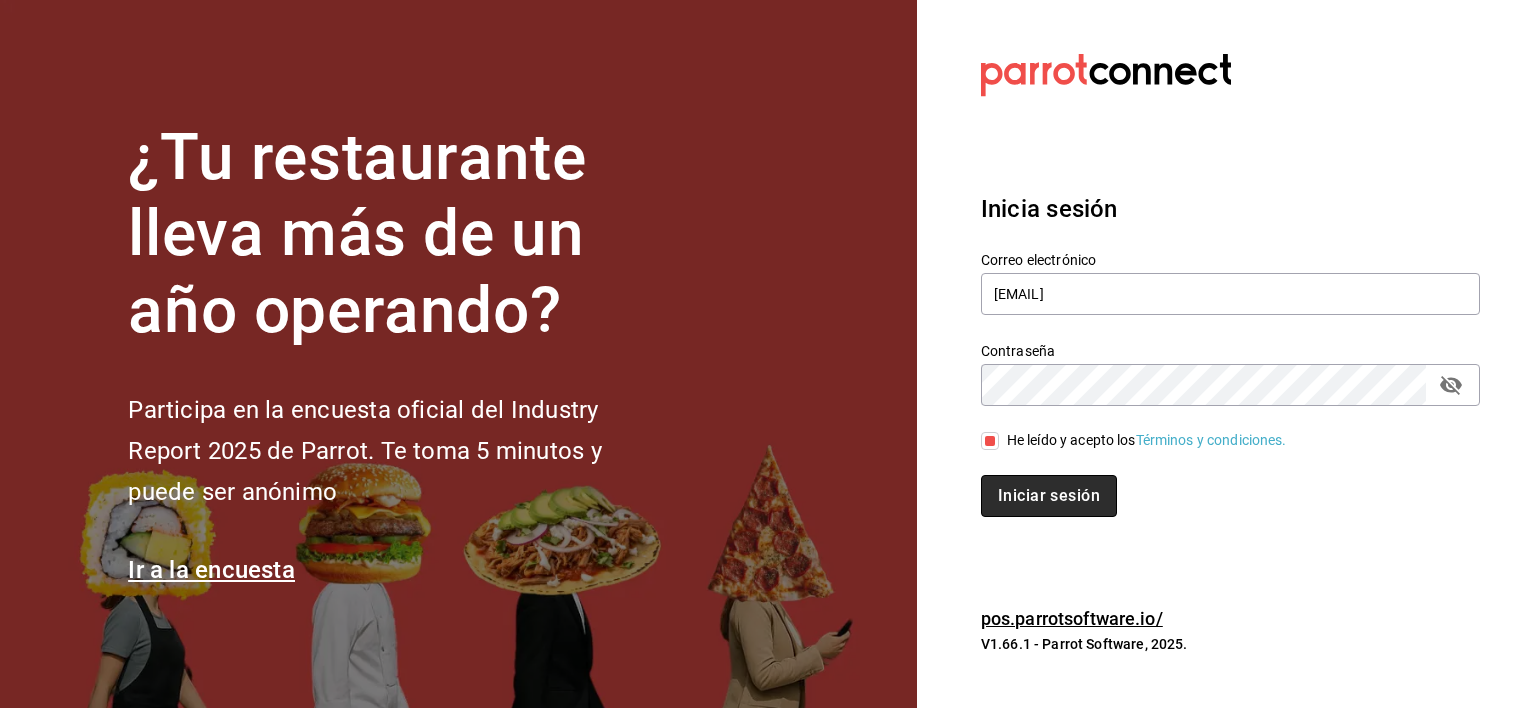 click on "Iniciar sesión" at bounding box center [1049, 496] 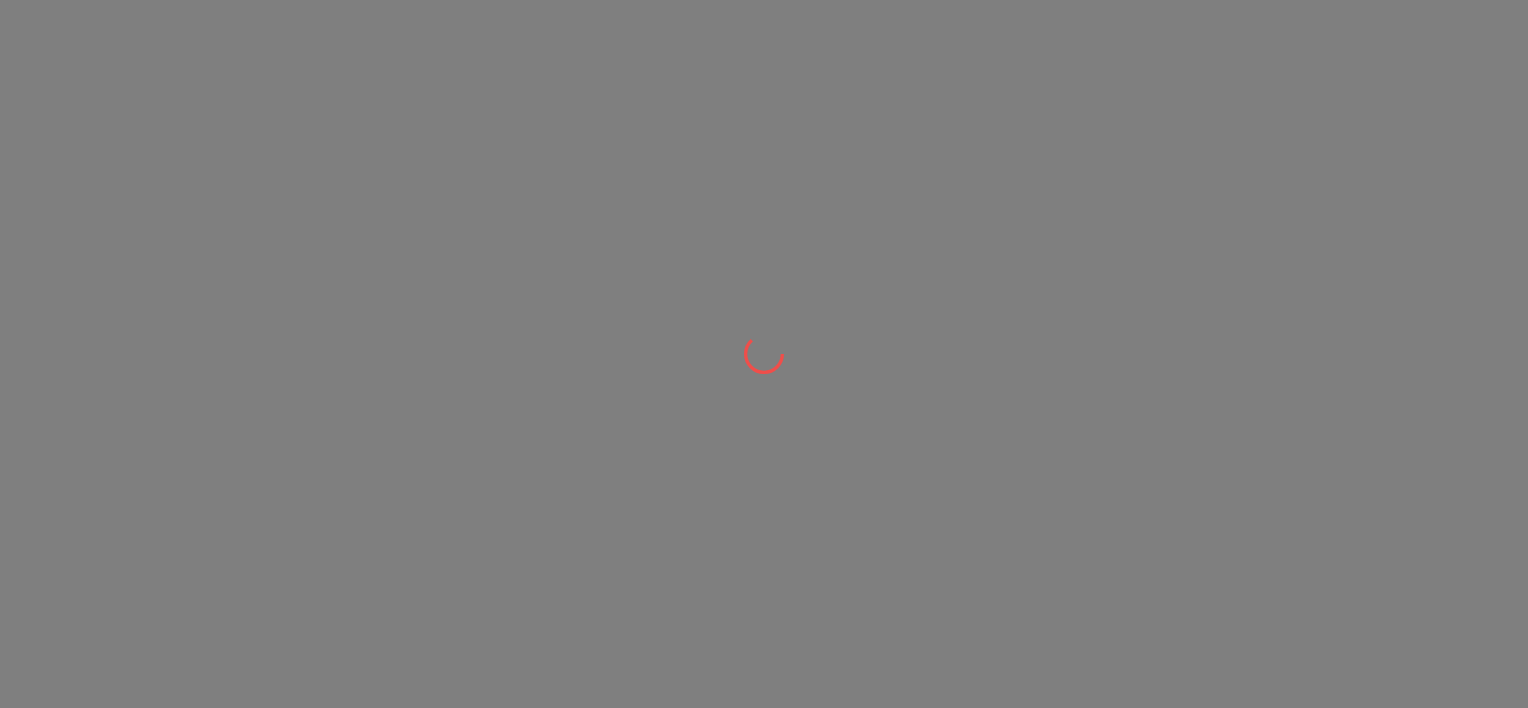 scroll, scrollTop: 0, scrollLeft: 0, axis: both 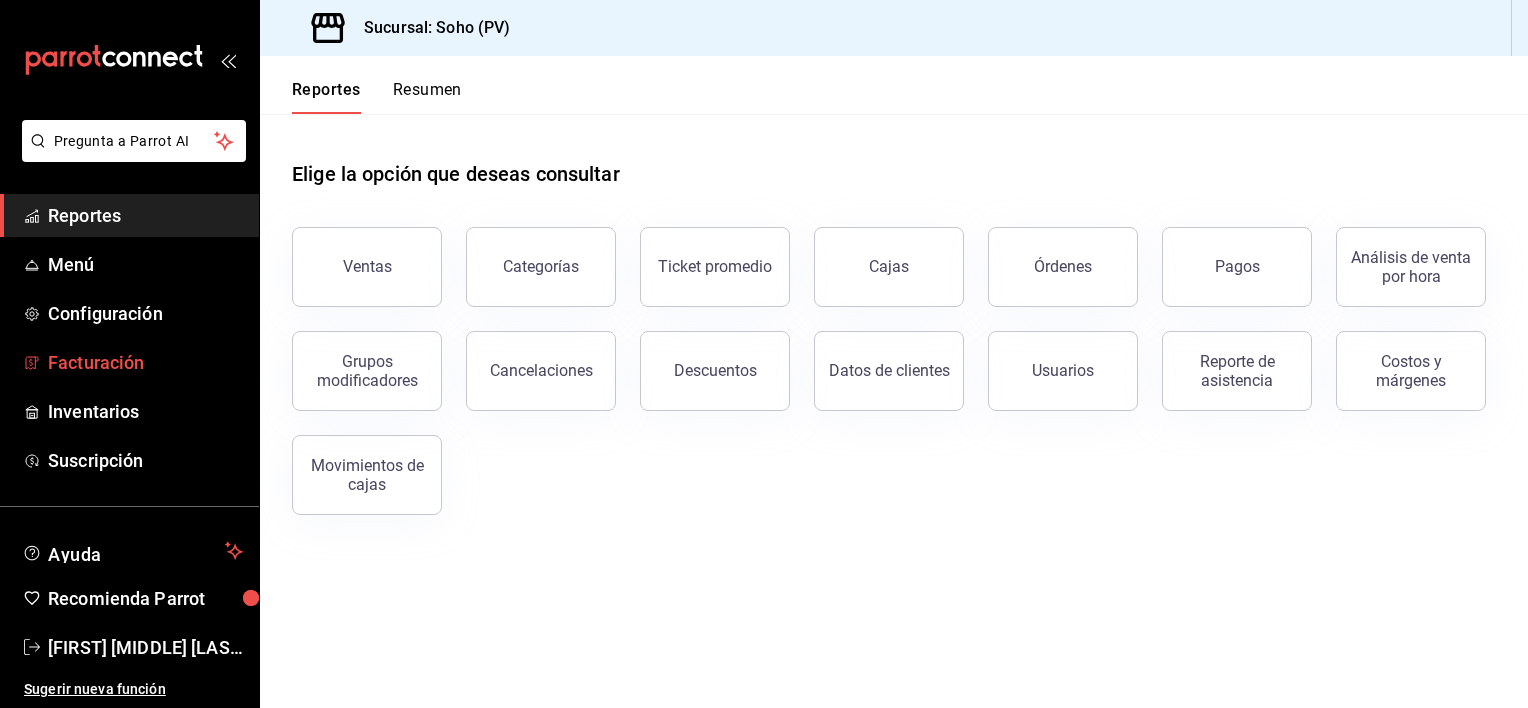 click on "Facturación" at bounding box center [145, 362] 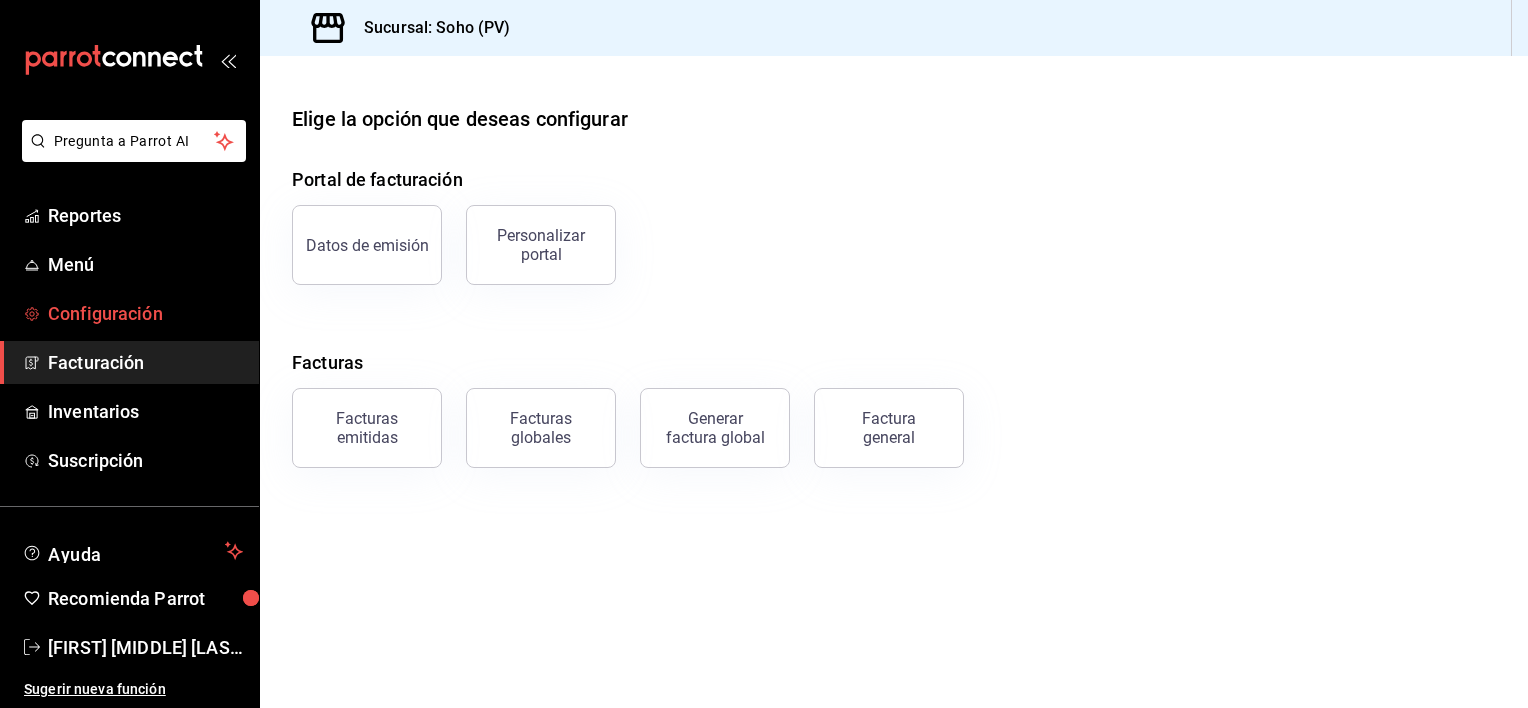 click on "Configuración" at bounding box center (145, 313) 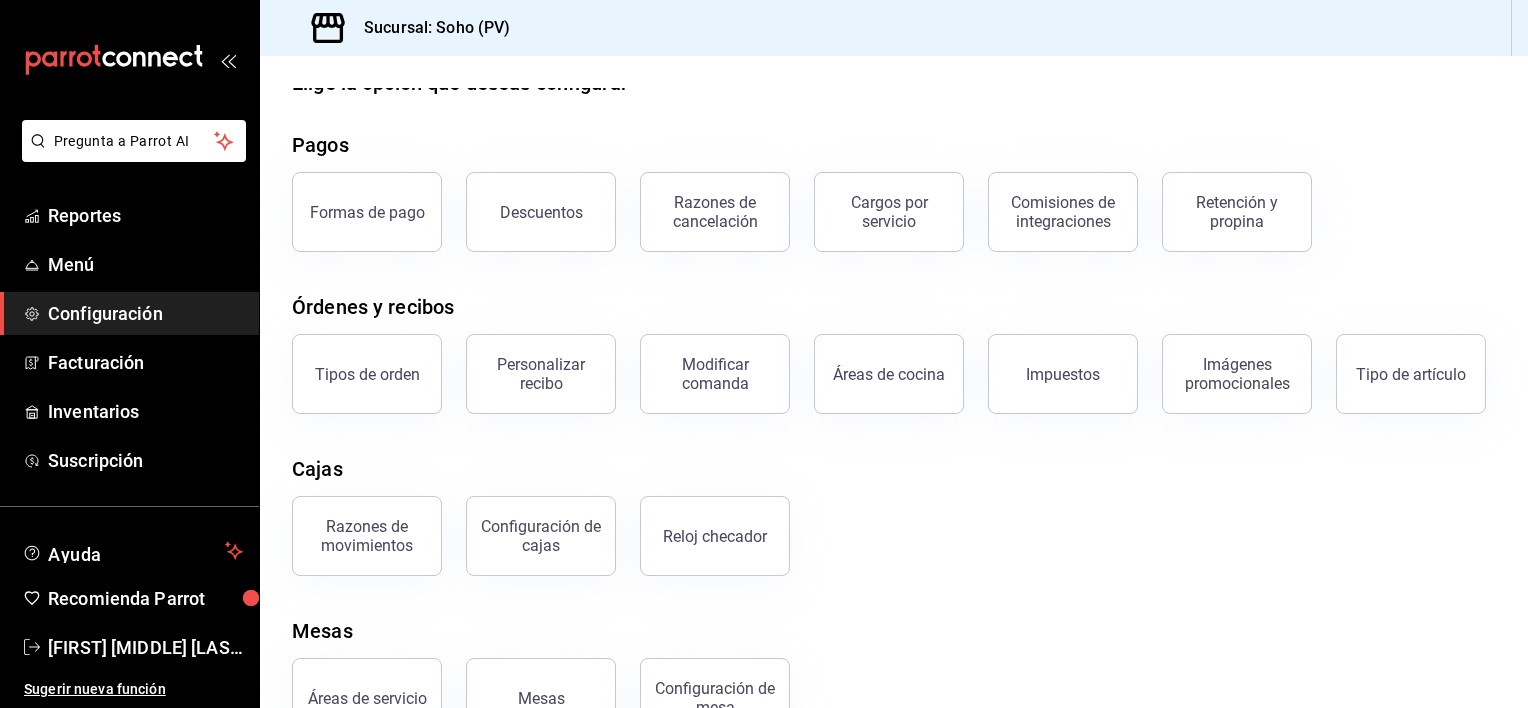 scroll, scrollTop: 0, scrollLeft: 0, axis: both 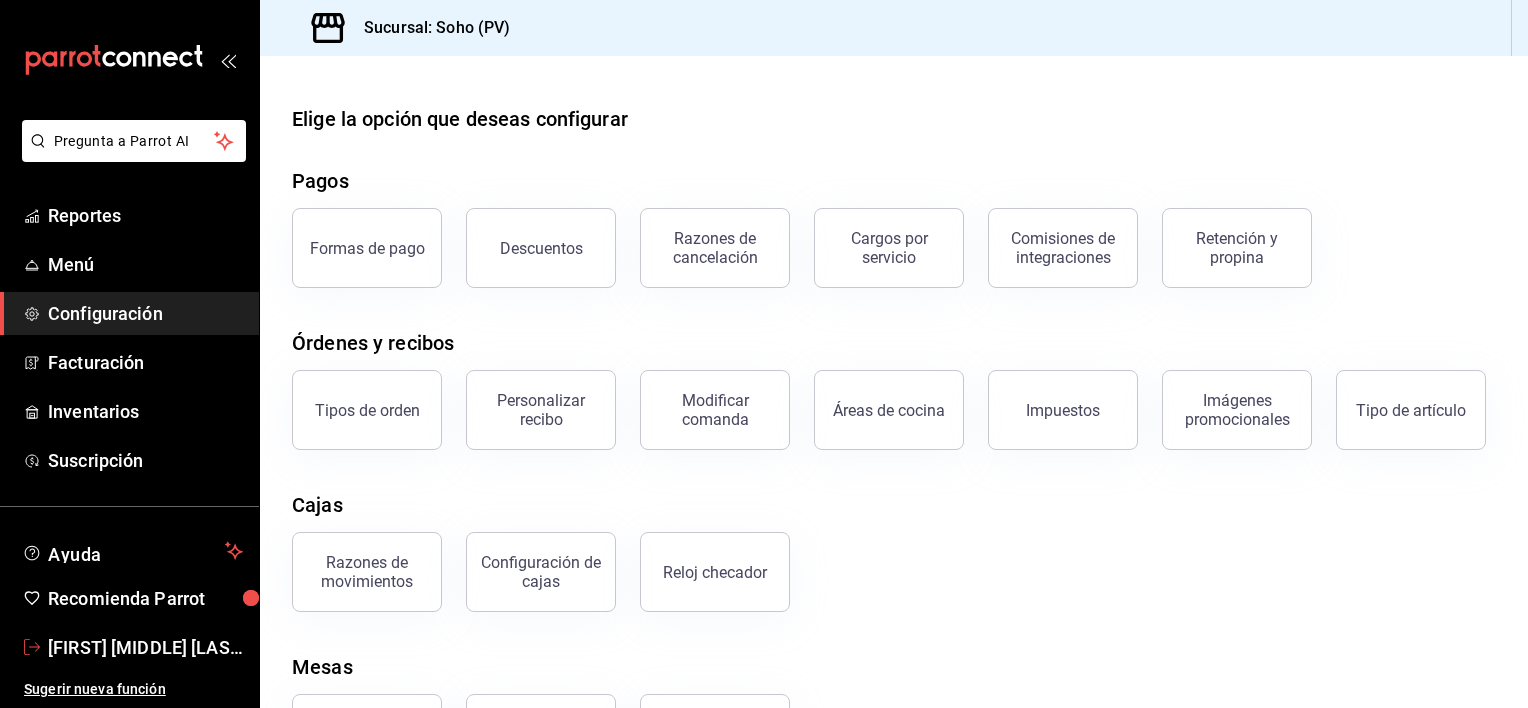 click on "[FIRST] [MIDDLE] [LAST]" at bounding box center (145, 647) 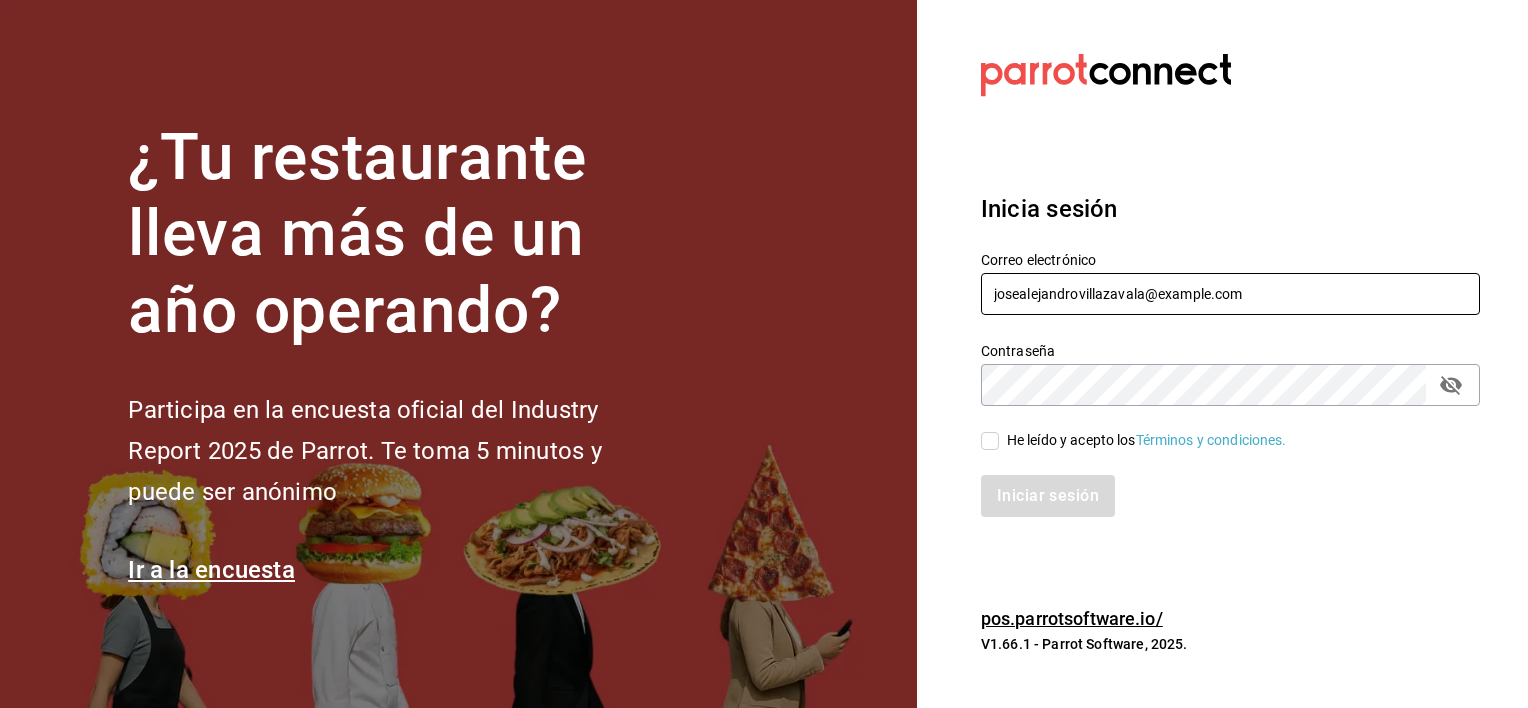 click on "[USERNAME]@[DOMAIN].com" at bounding box center [1230, 294] 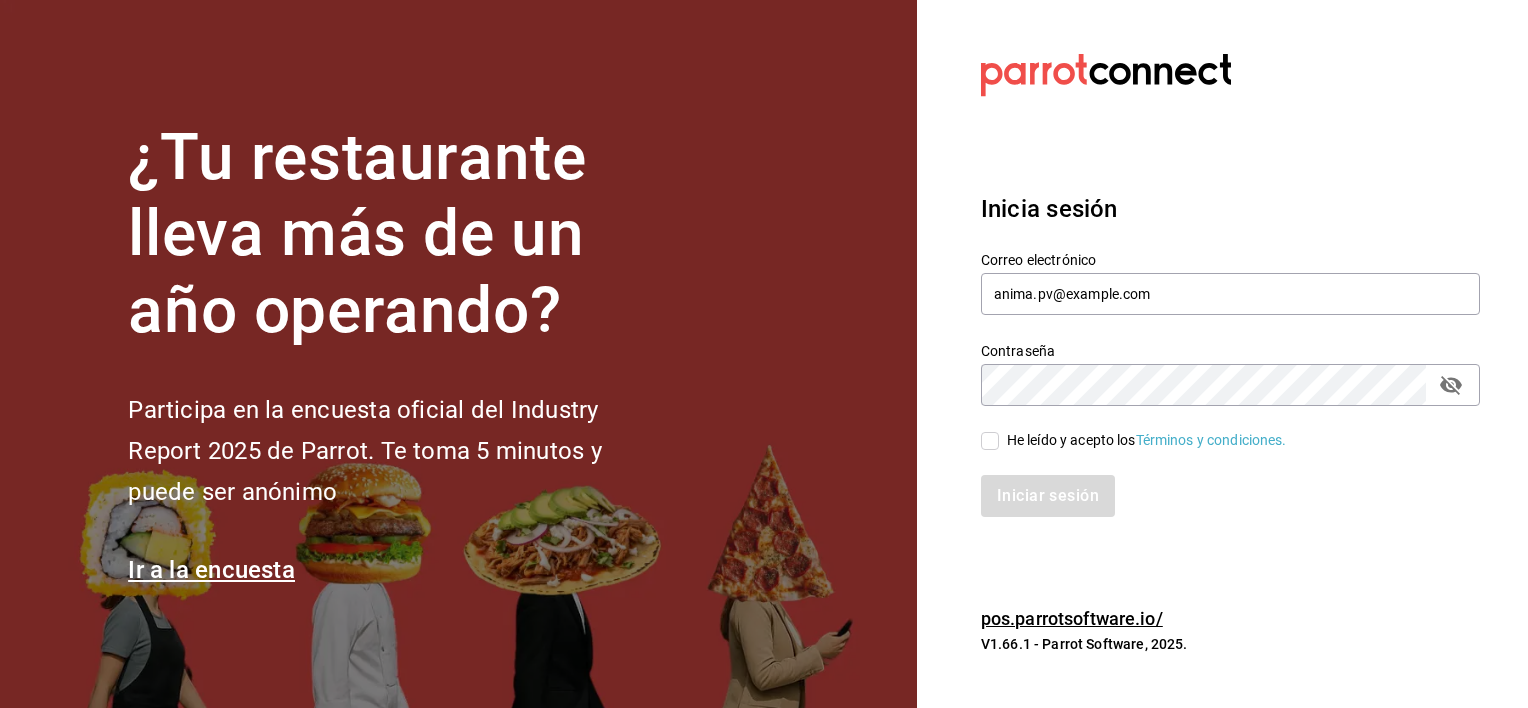 click on "He leído y acepto los  Términos y condiciones." at bounding box center [990, 441] 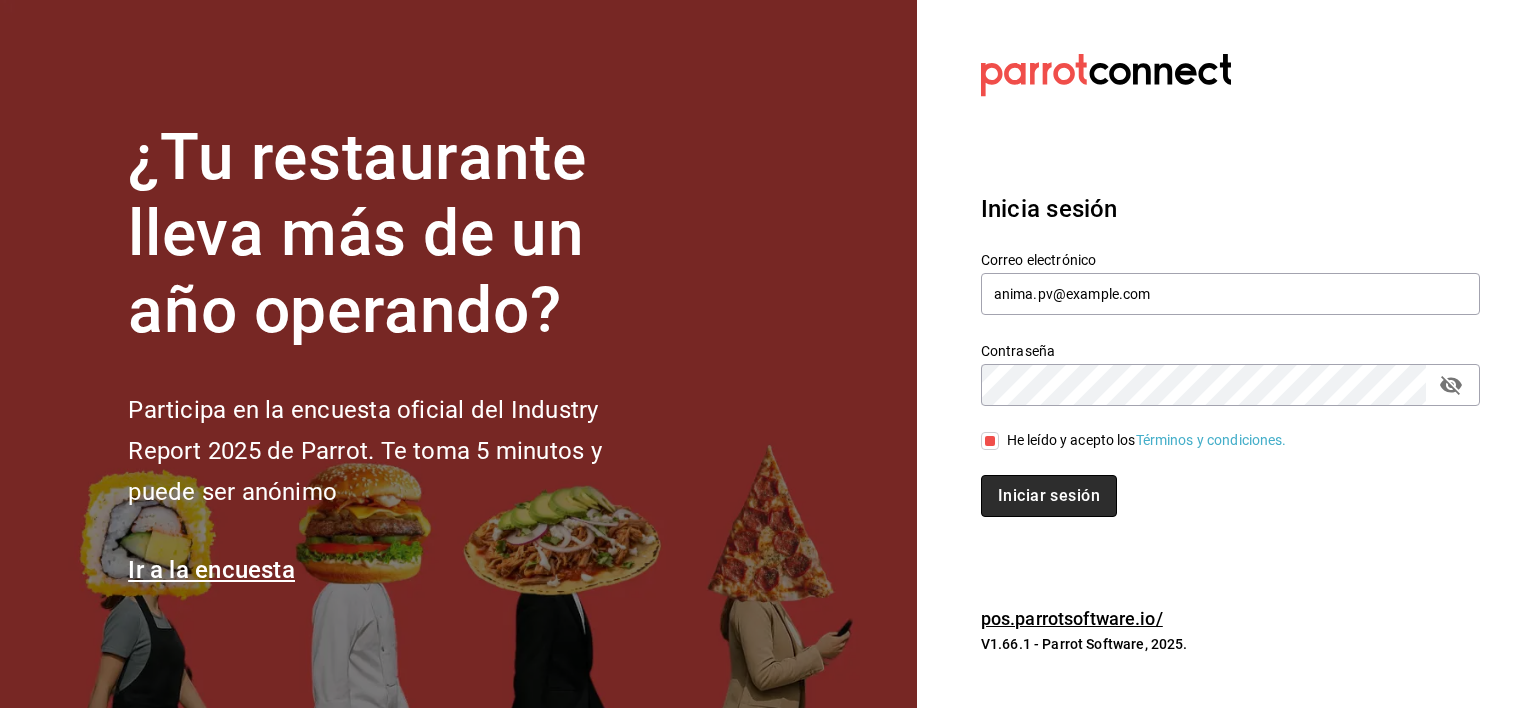 click on "Iniciar sesión" at bounding box center (1049, 496) 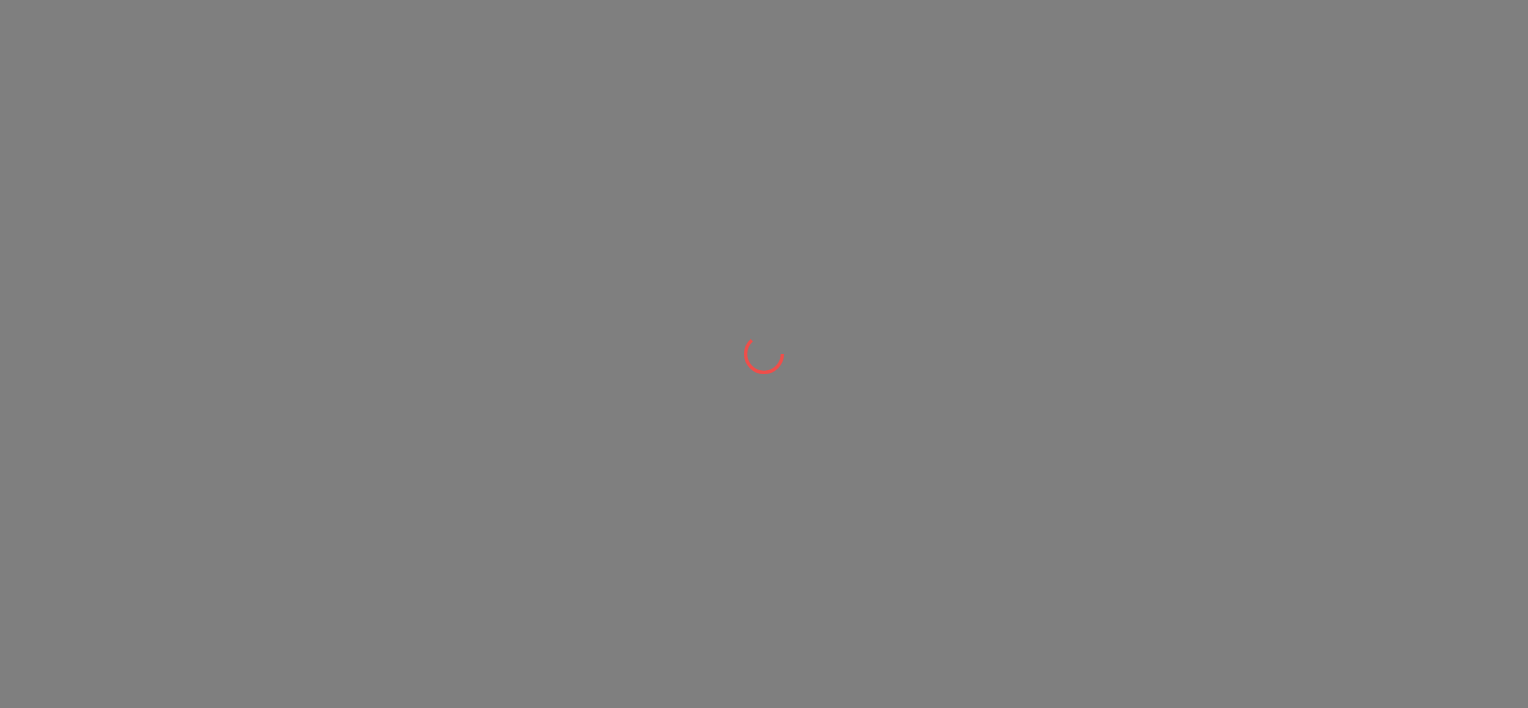 scroll, scrollTop: 0, scrollLeft: 0, axis: both 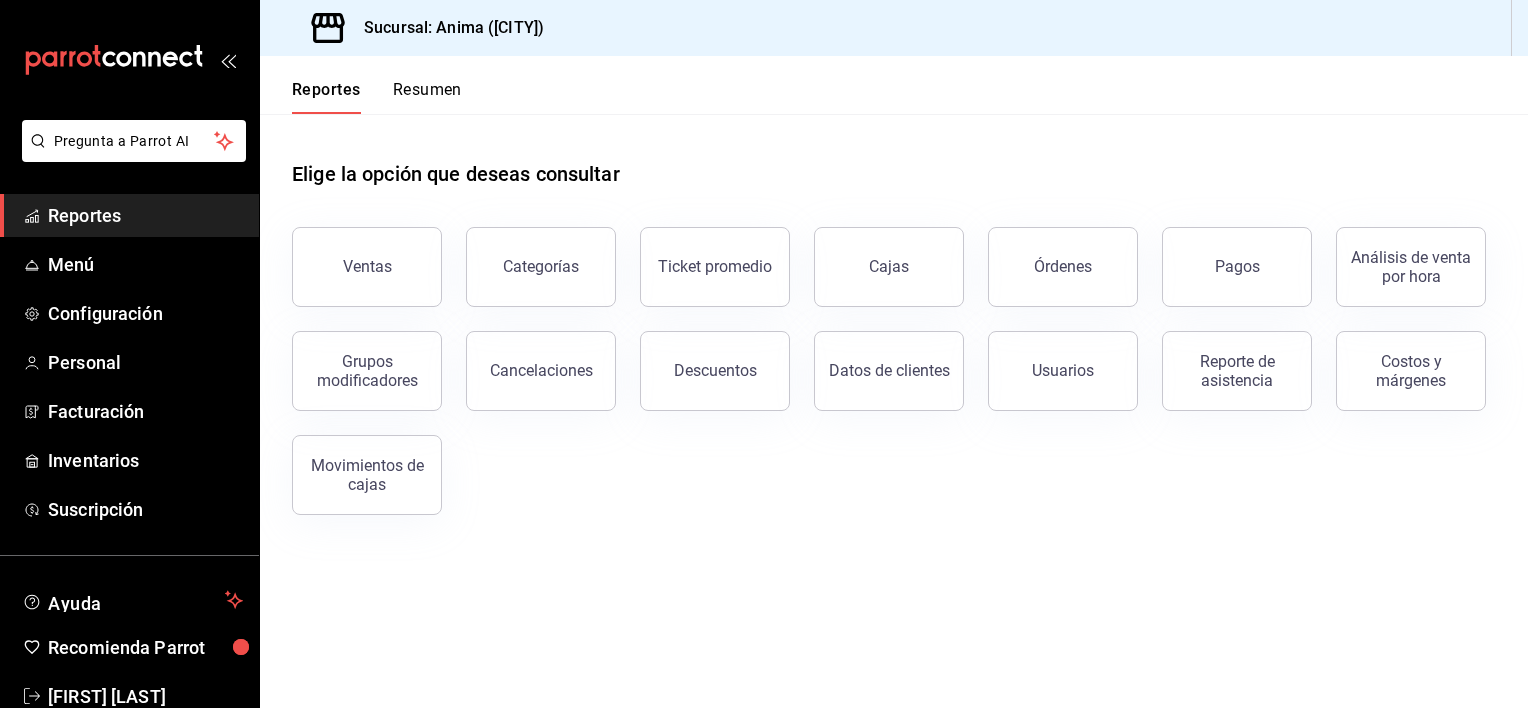 click on "Órdenes" at bounding box center (1063, 267) 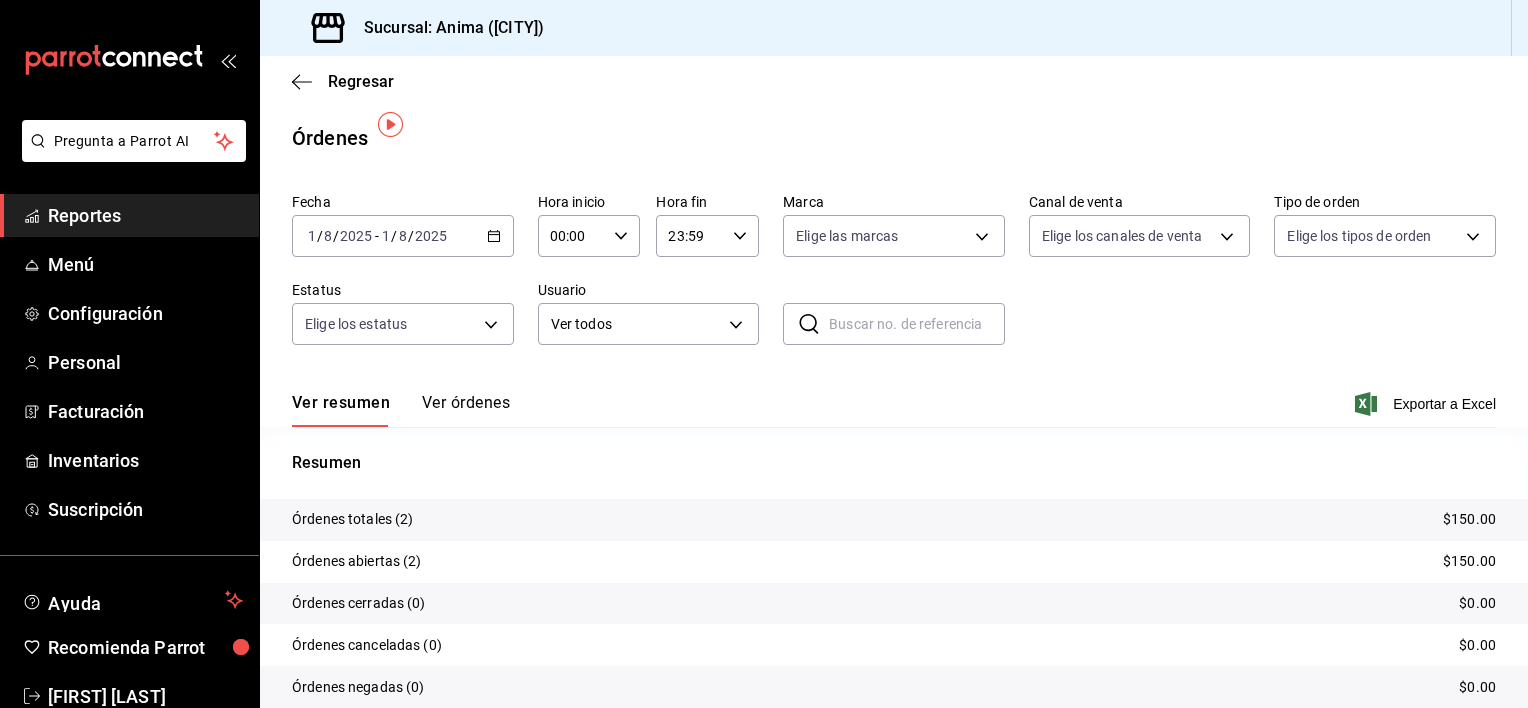 scroll, scrollTop: 77, scrollLeft: 0, axis: vertical 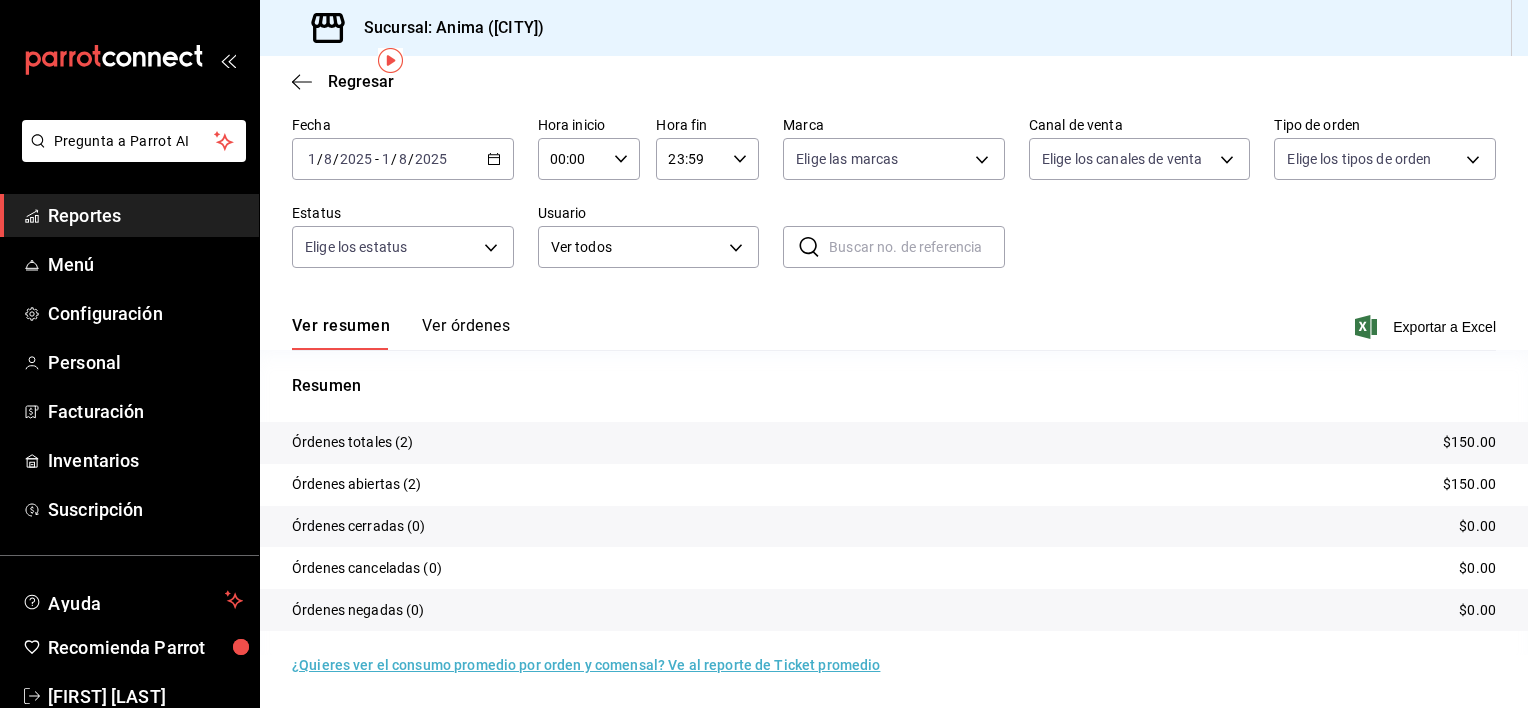 click on "Ver órdenes" at bounding box center (466, 333) 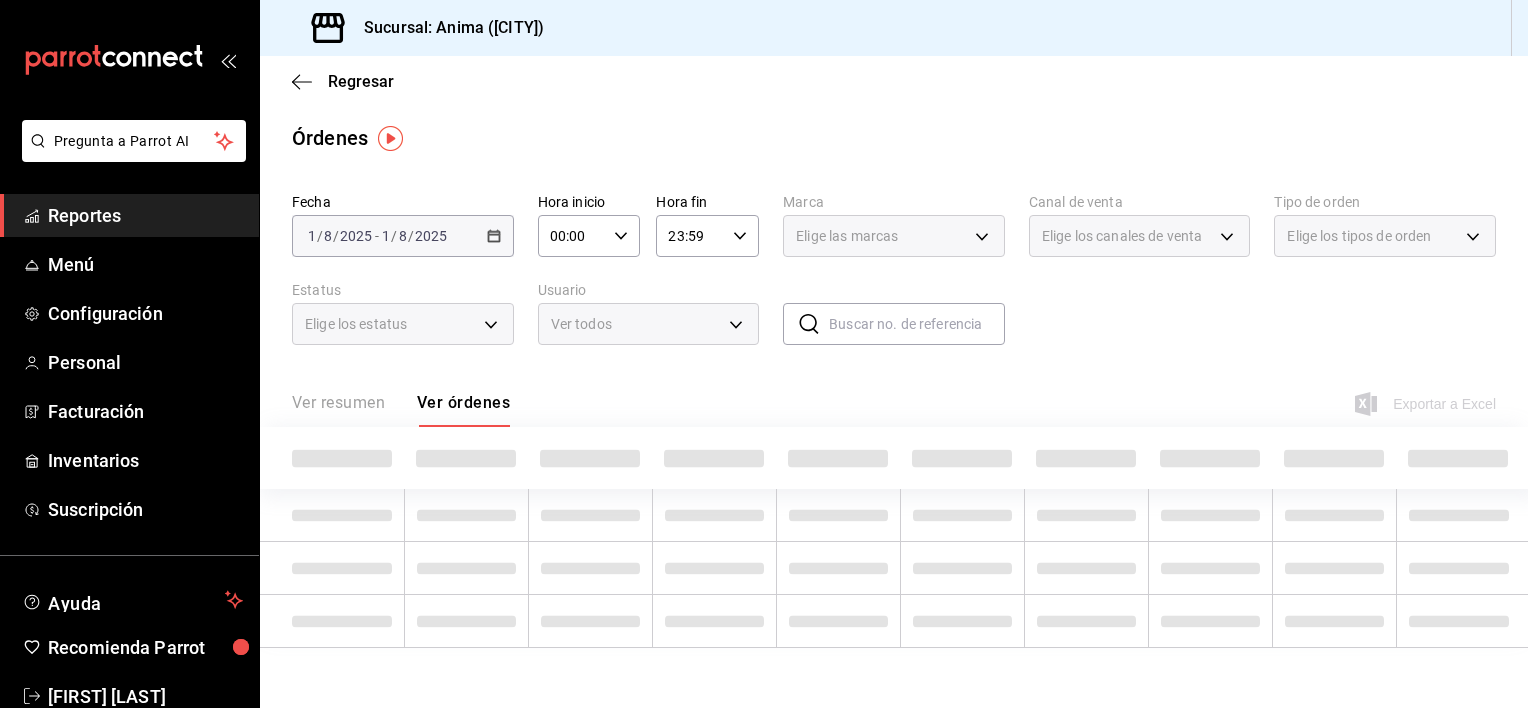 scroll, scrollTop: 0, scrollLeft: 0, axis: both 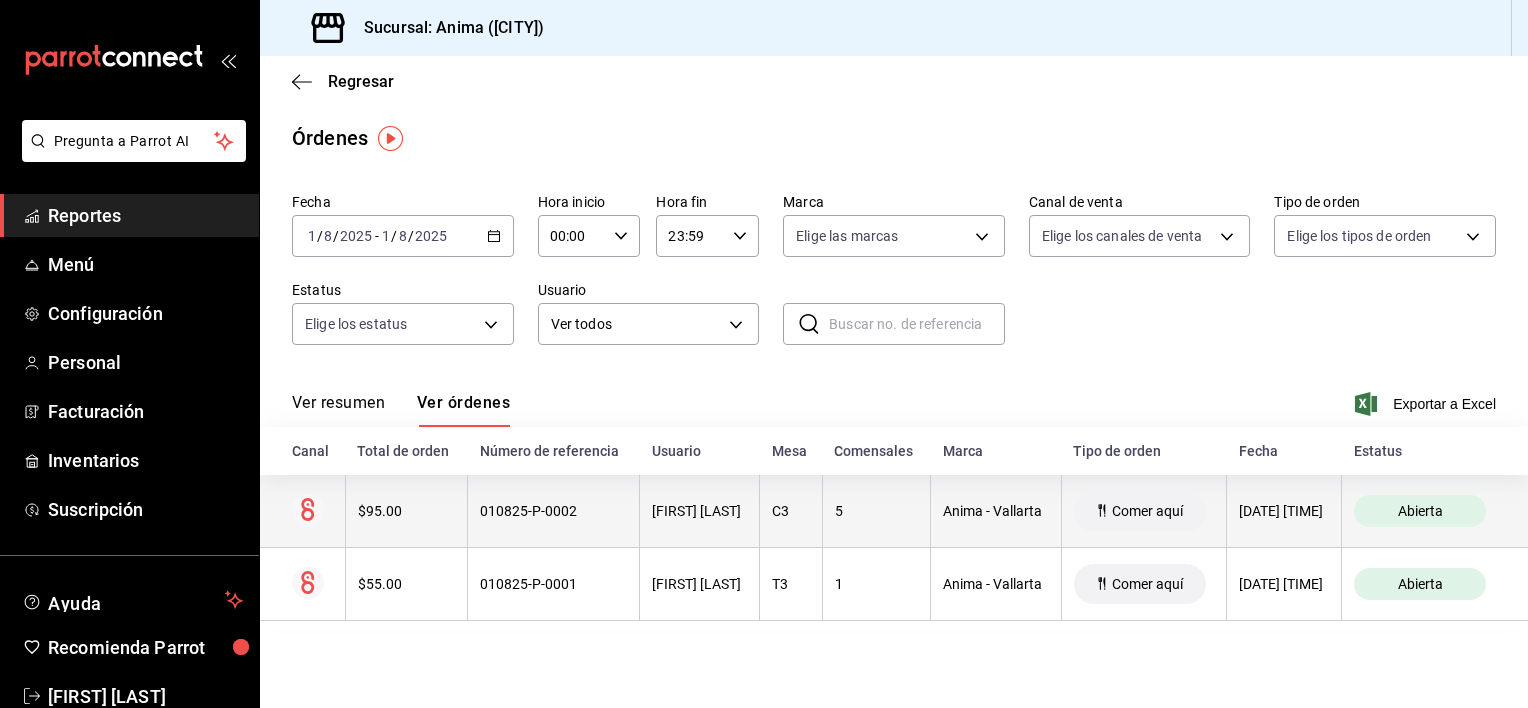 click on "010825-P-0002" at bounding box center [554, 511] 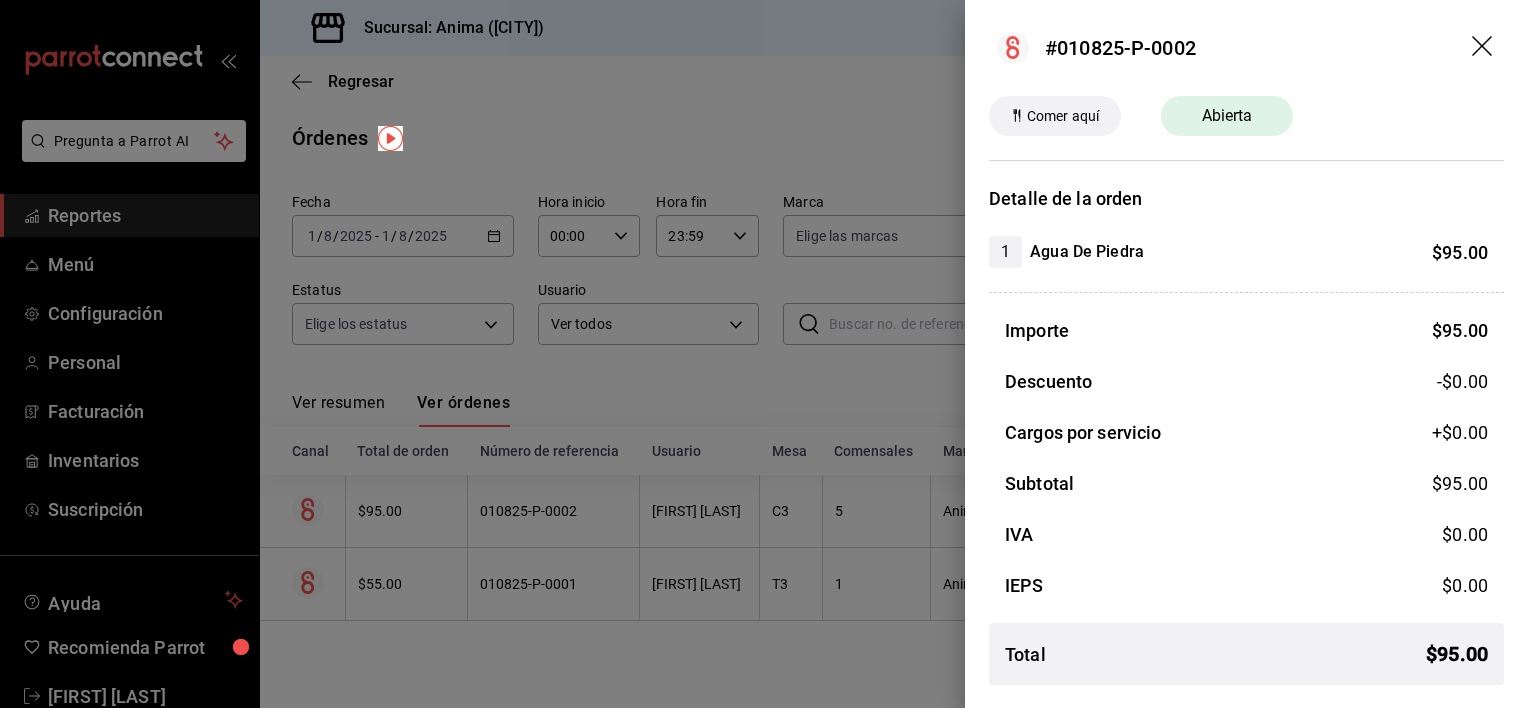 click at bounding box center [764, 354] 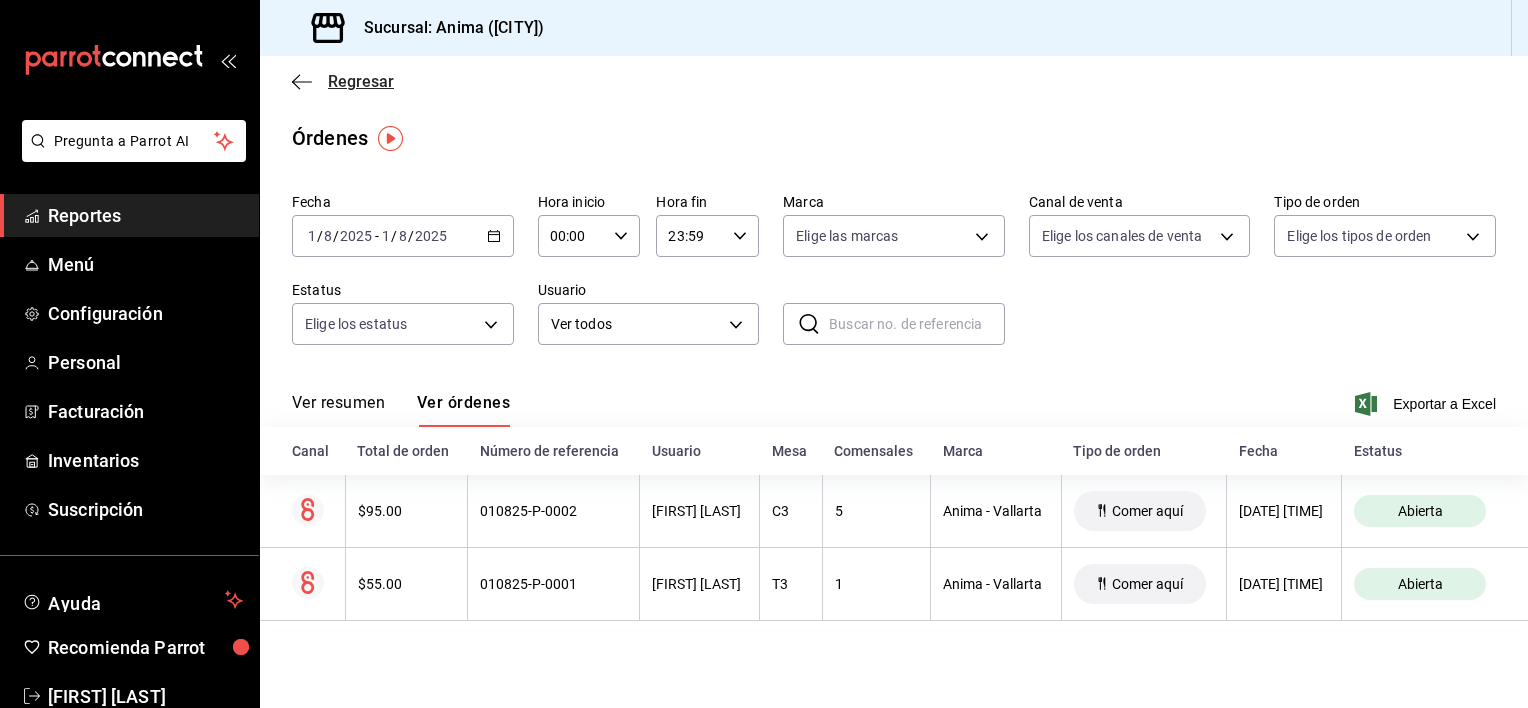 click on "Regresar" at bounding box center [361, 81] 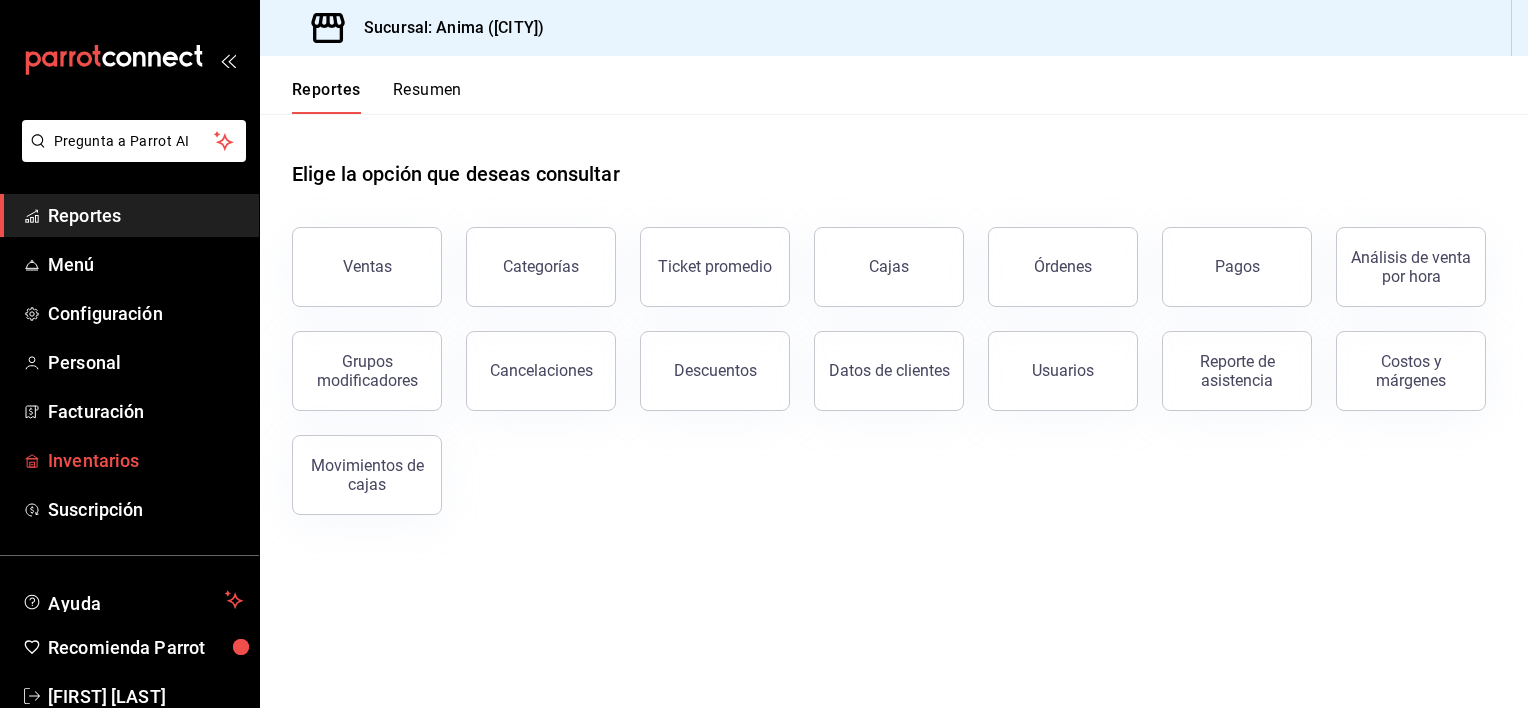 click on "Inventarios" at bounding box center [129, 460] 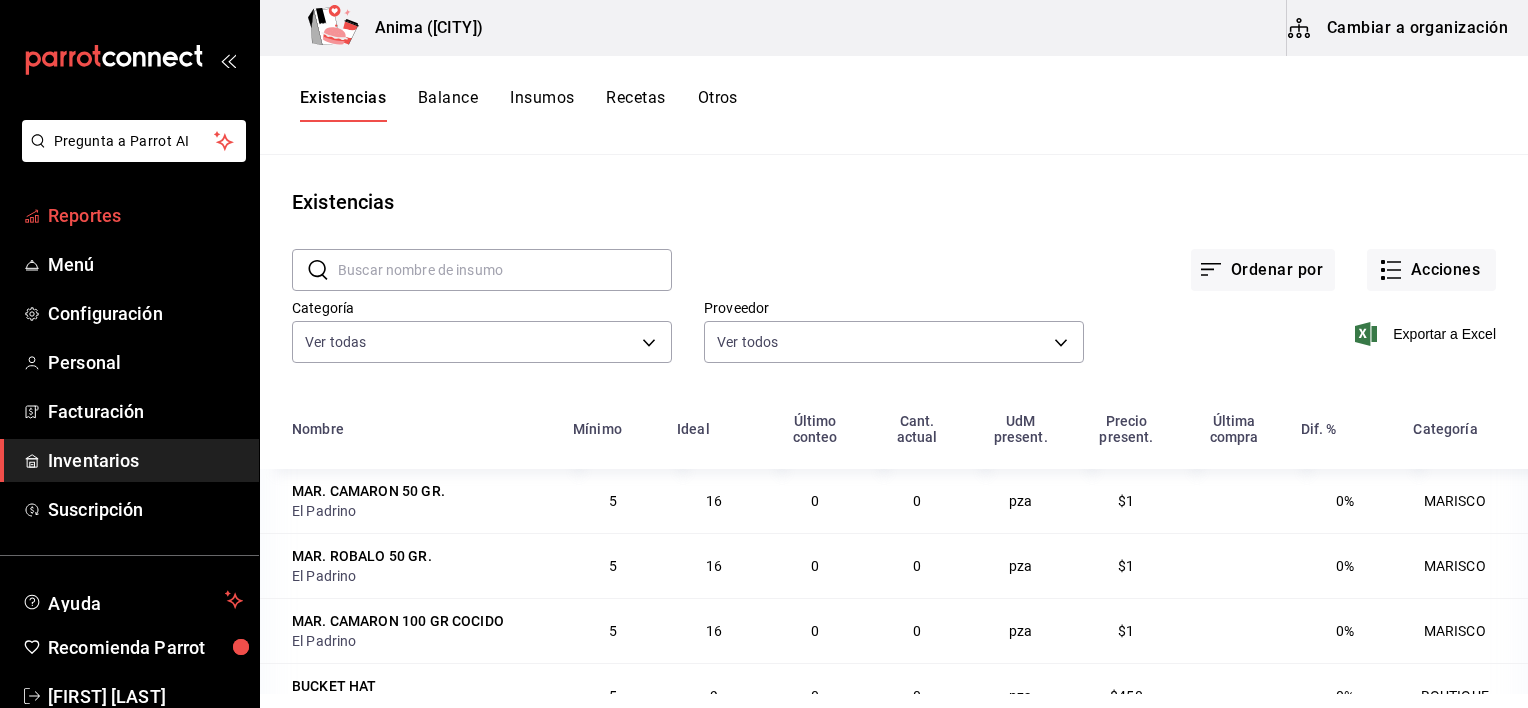 click on "Reportes" at bounding box center [145, 215] 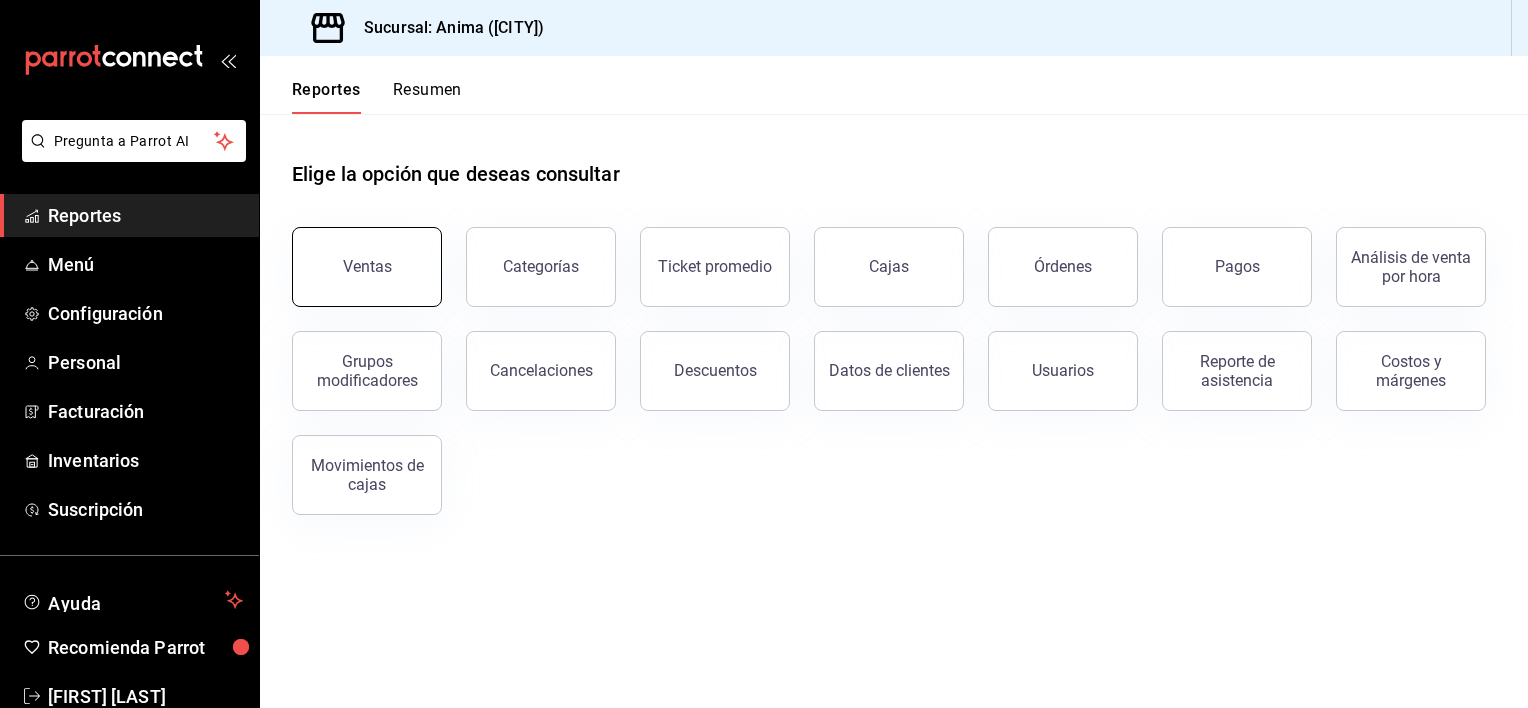 click on "Ventas" at bounding box center [367, 266] 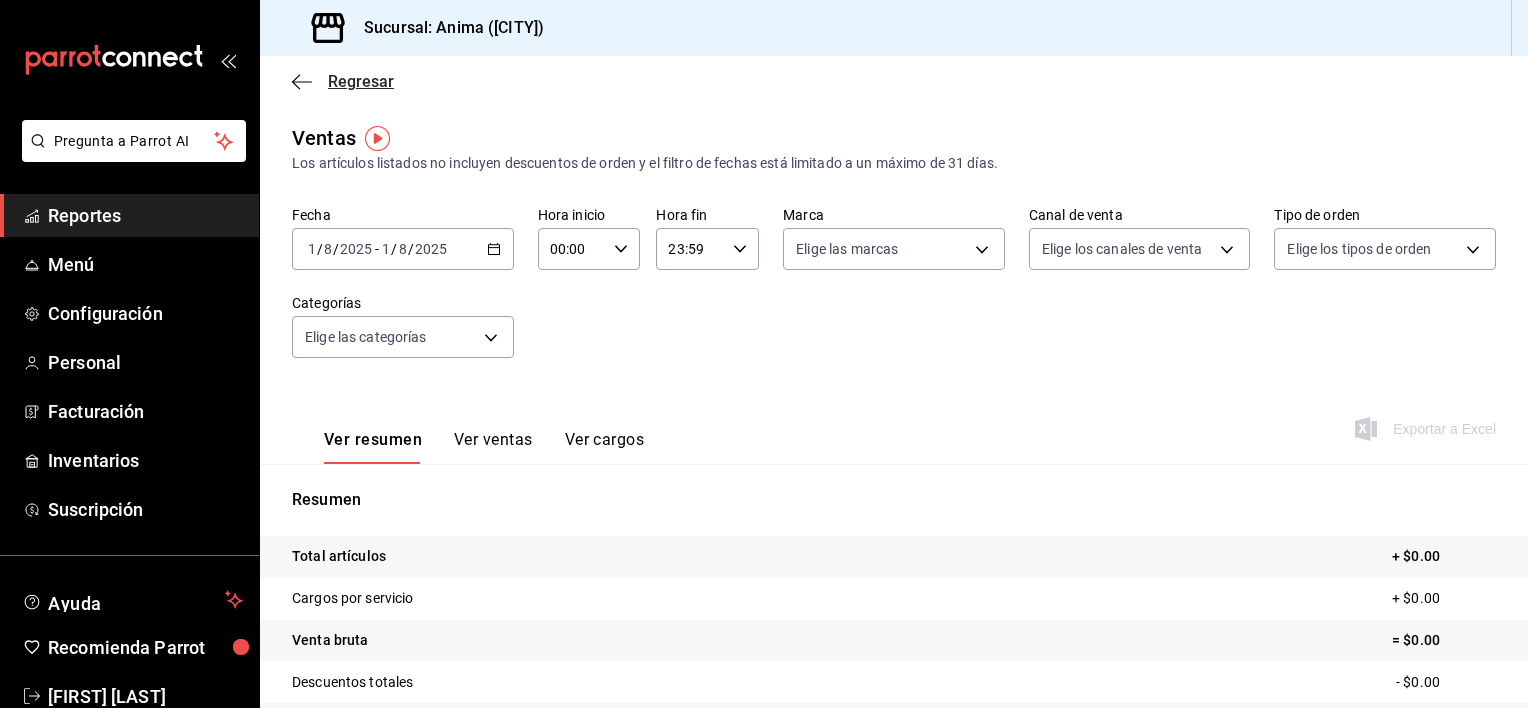 click on "Regresar" at bounding box center [361, 81] 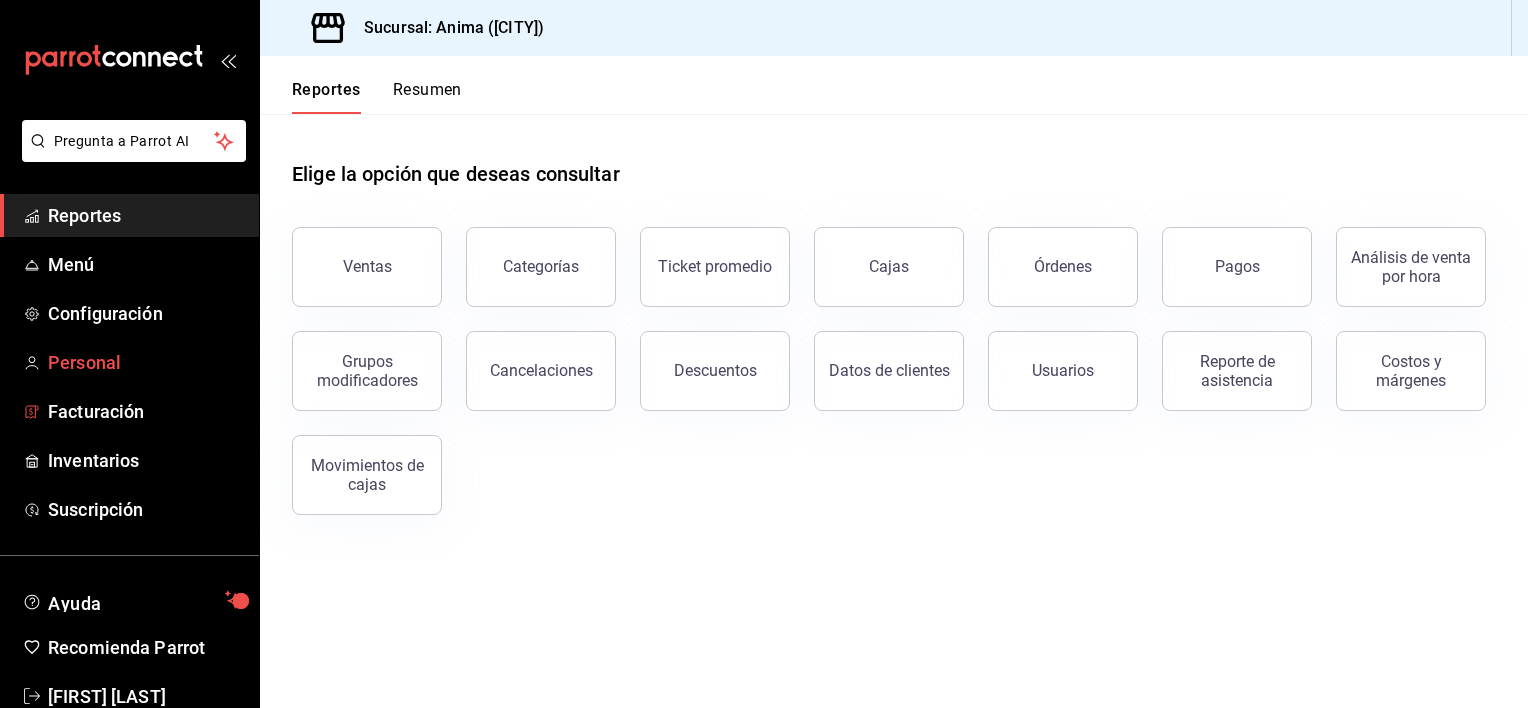 scroll, scrollTop: 46, scrollLeft: 0, axis: vertical 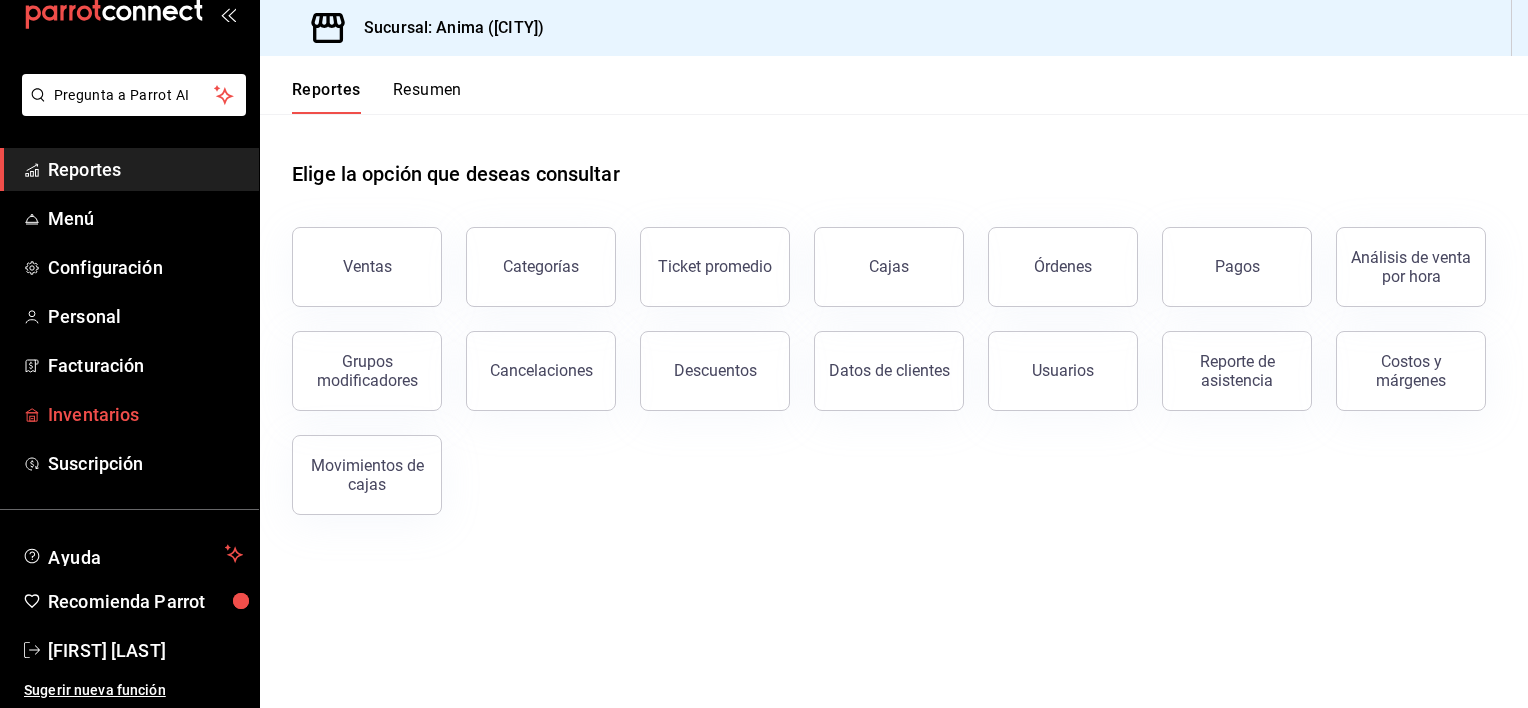 click on "Inventarios" at bounding box center (145, 414) 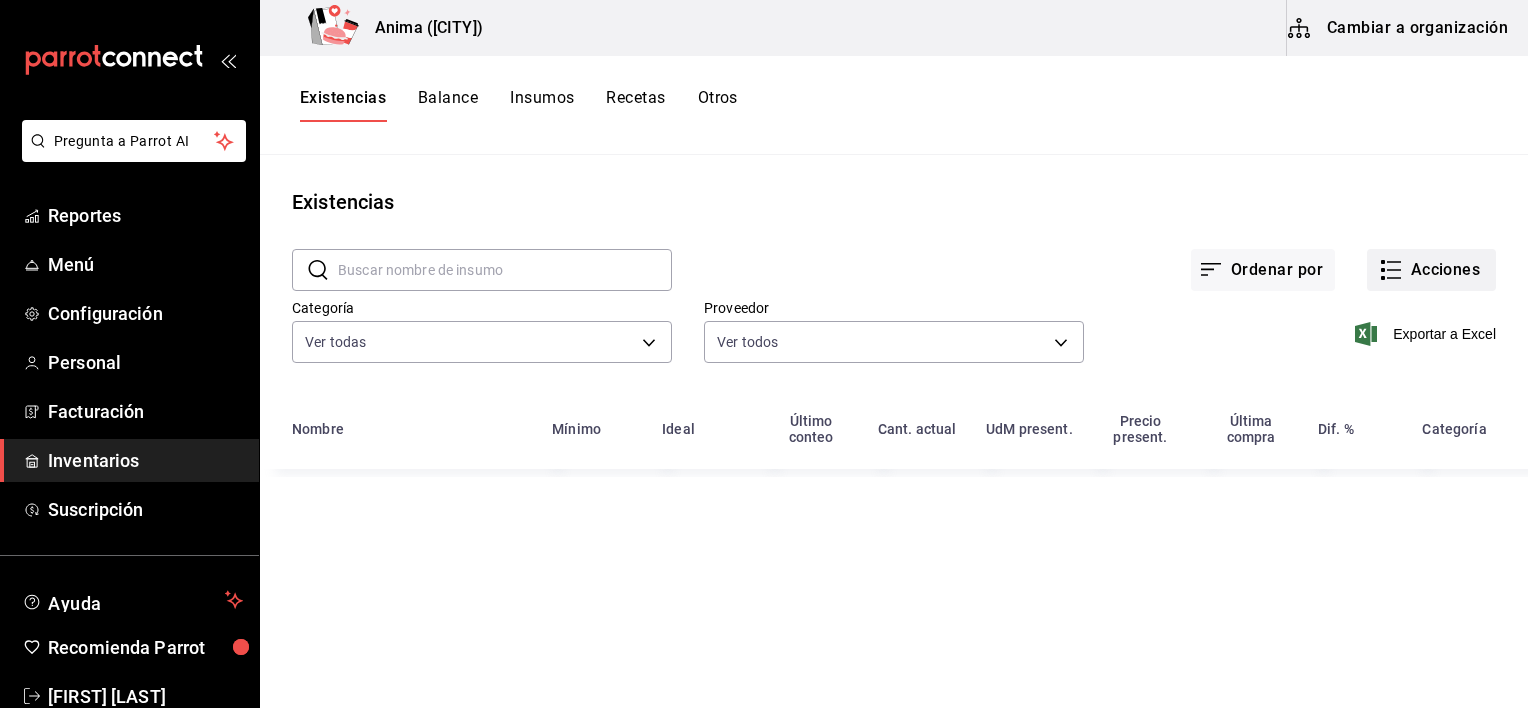 click on "Acciones" at bounding box center [1431, 270] 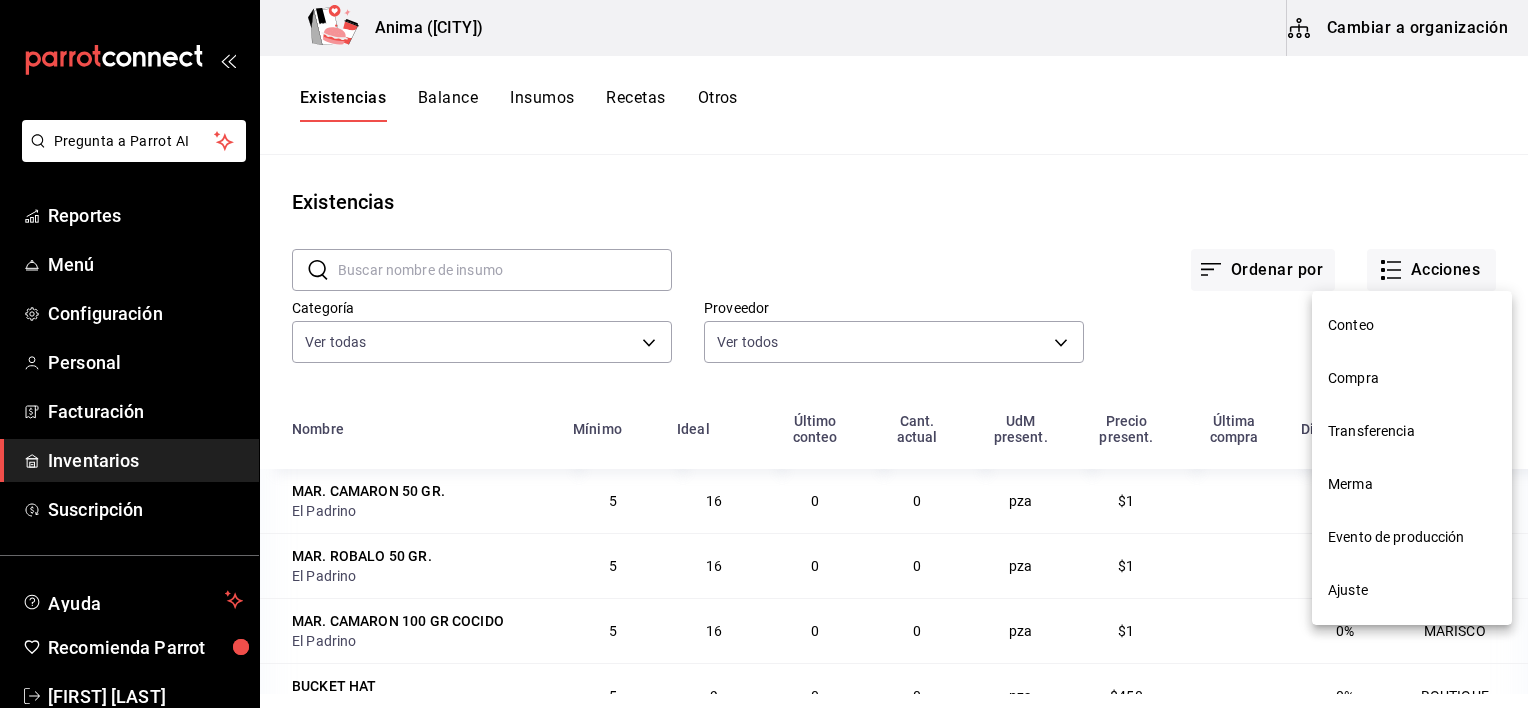 click on "Merma" at bounding box center (1412, 484) 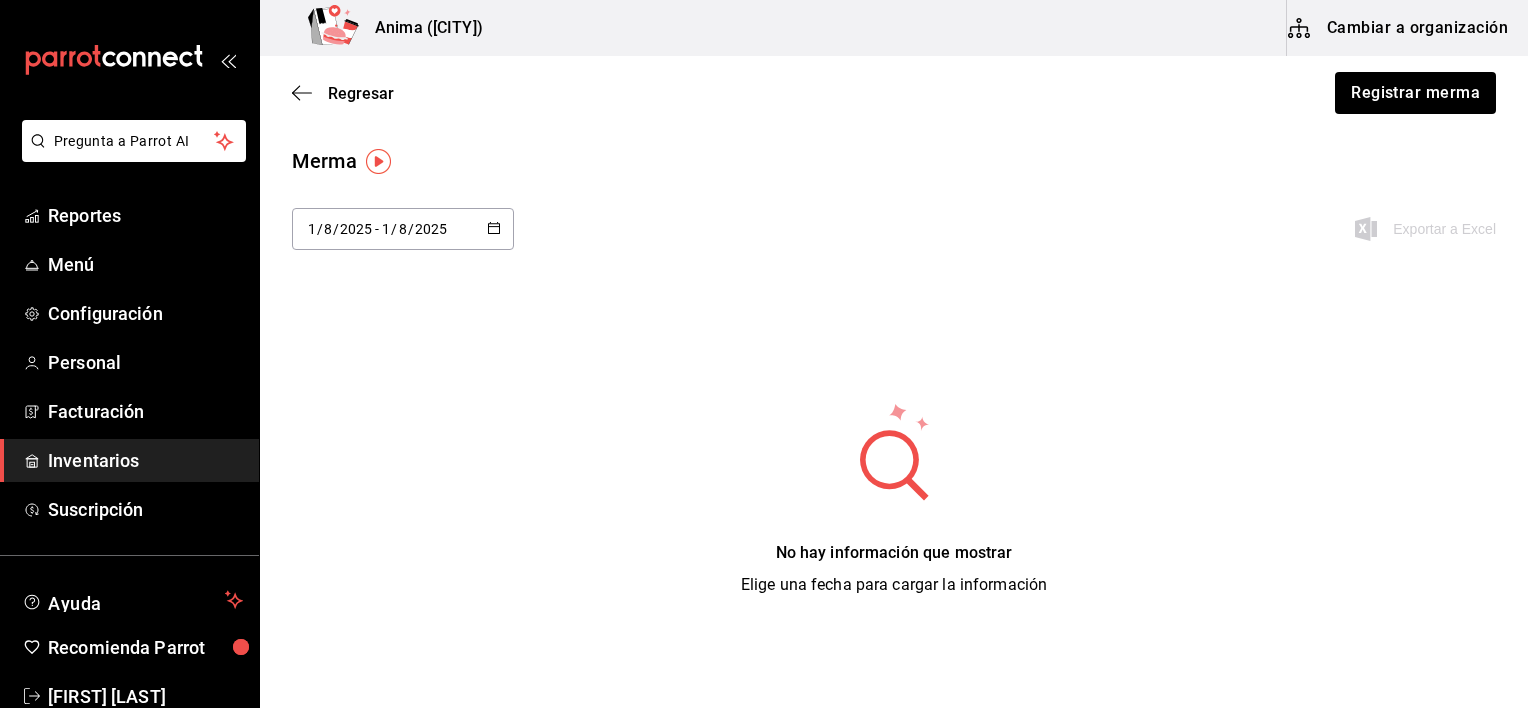 click on "2025-08-01 1 / 8 / 2025 - 2025-08-01 1 / 8 / 2025" at bounding box center (403, 229) 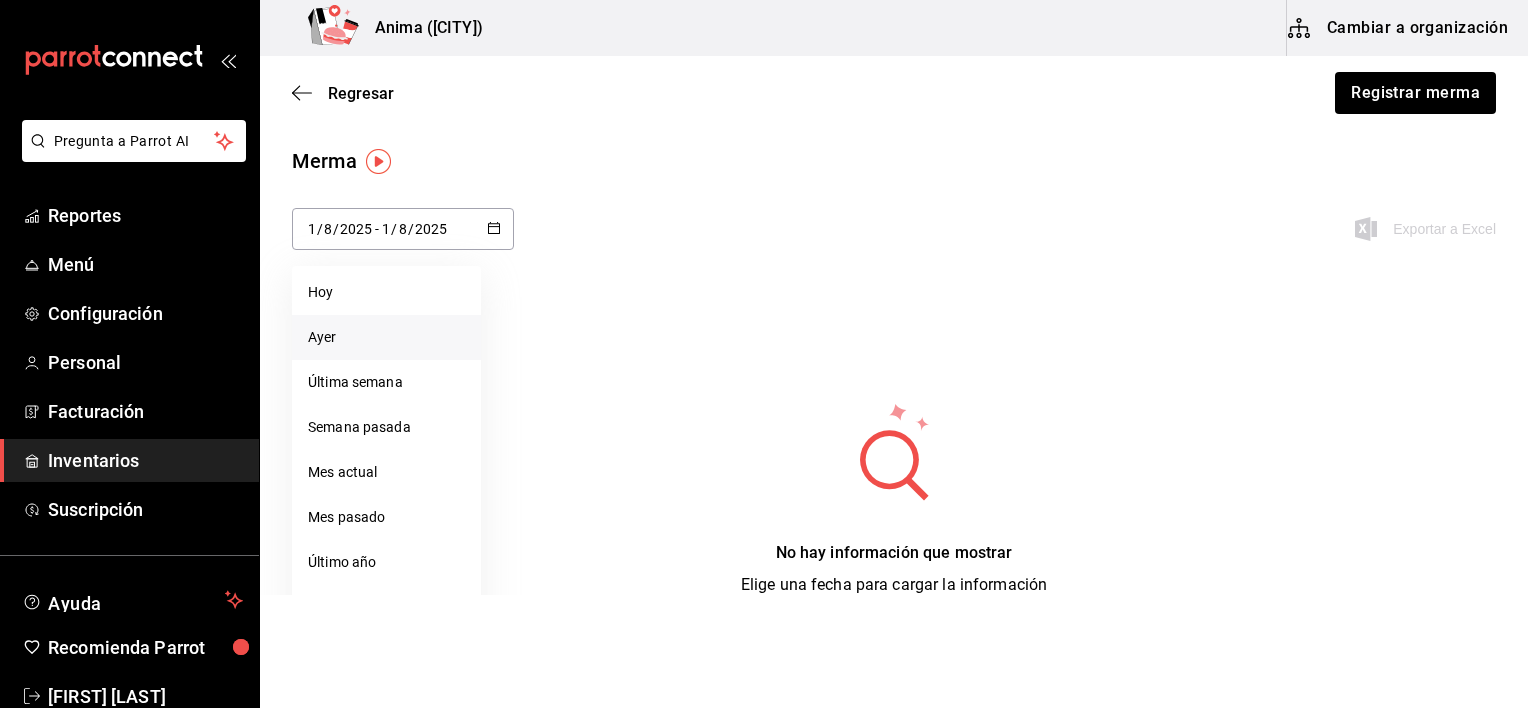 click on "Ayer" at bounding box center (386, 337) 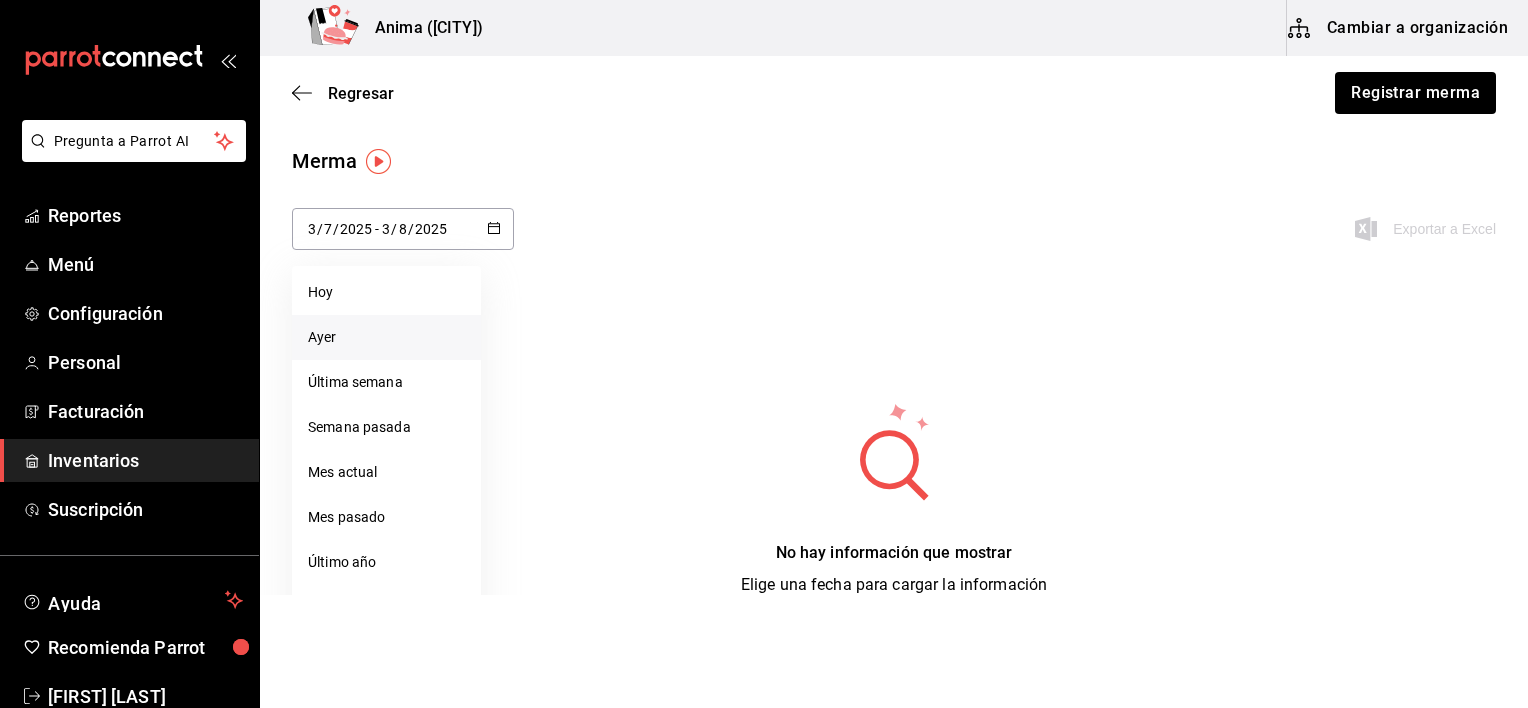 type on "7" 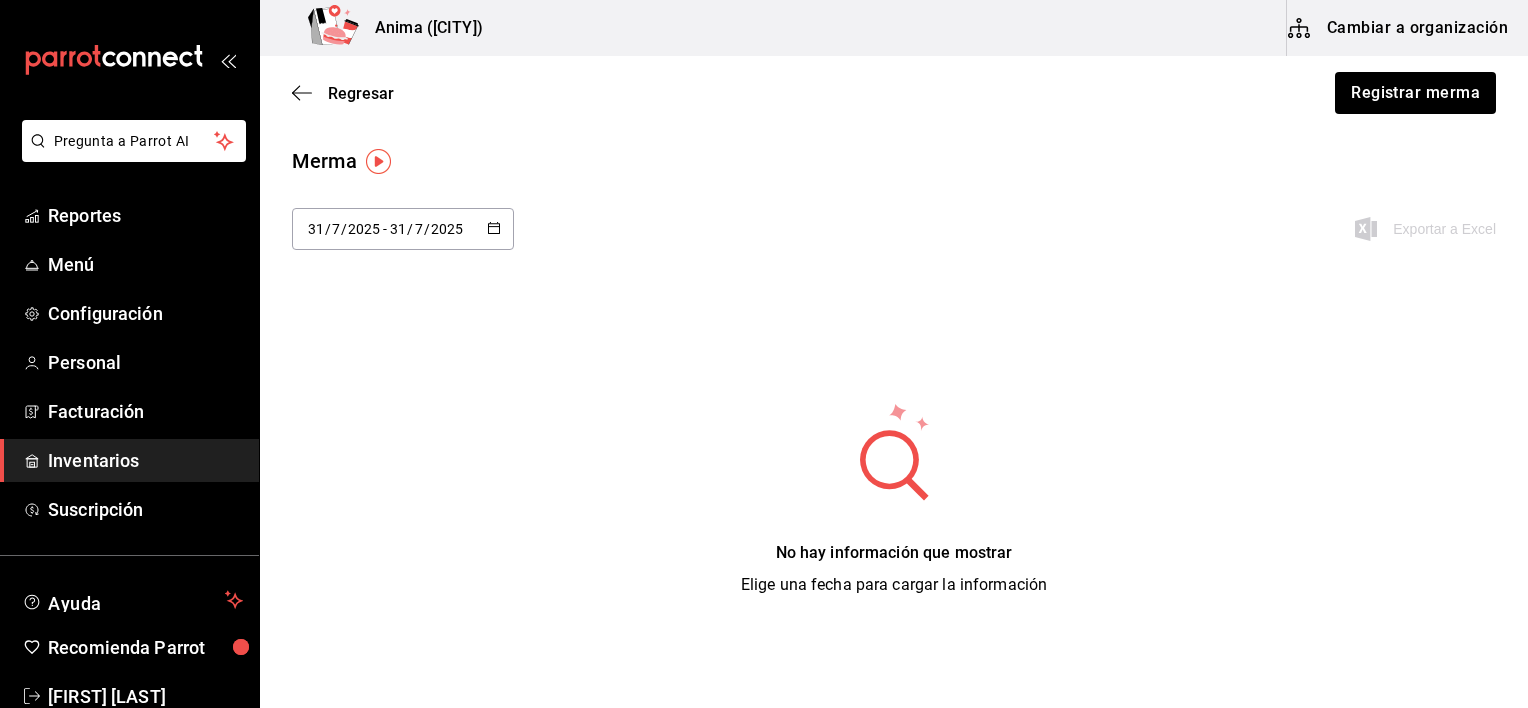 click 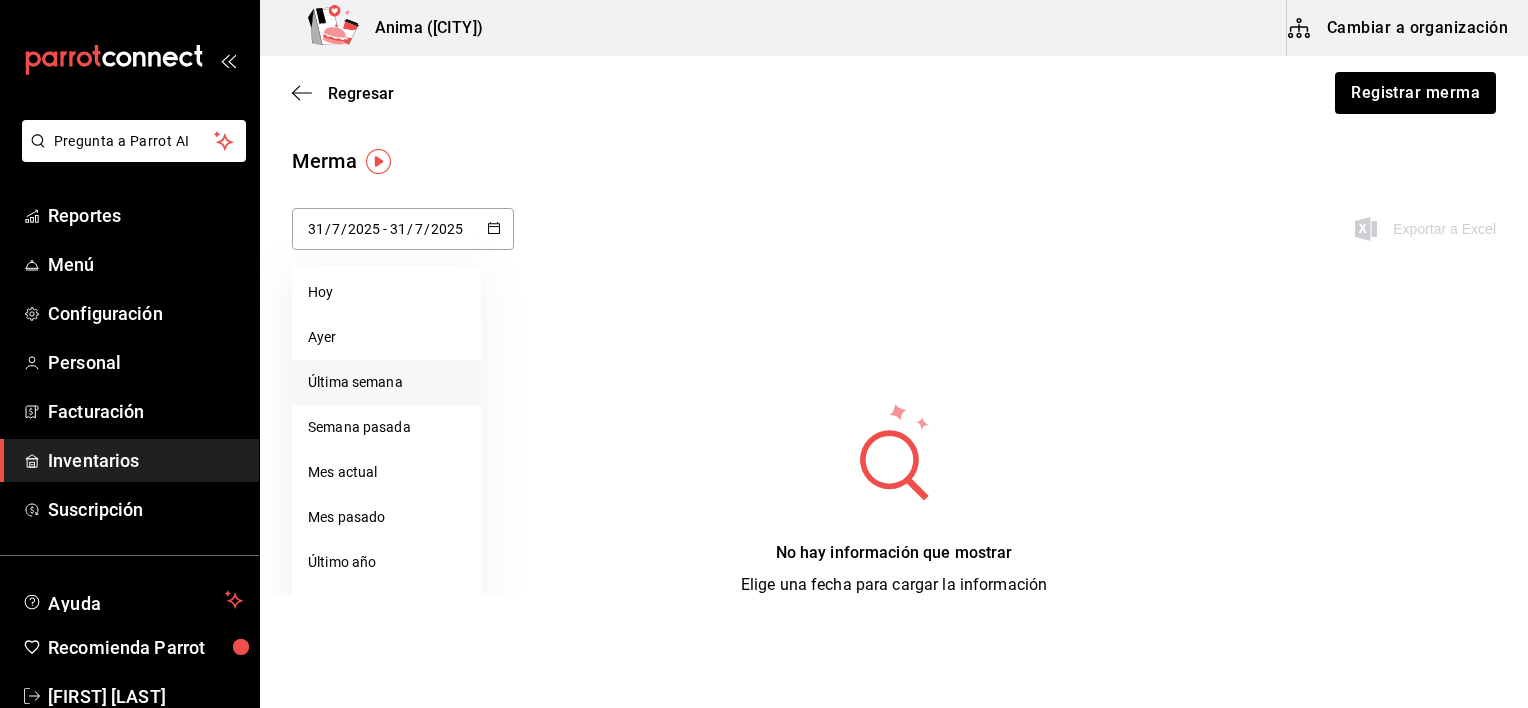 click on "Última semana" at bounding box center (386, 382) 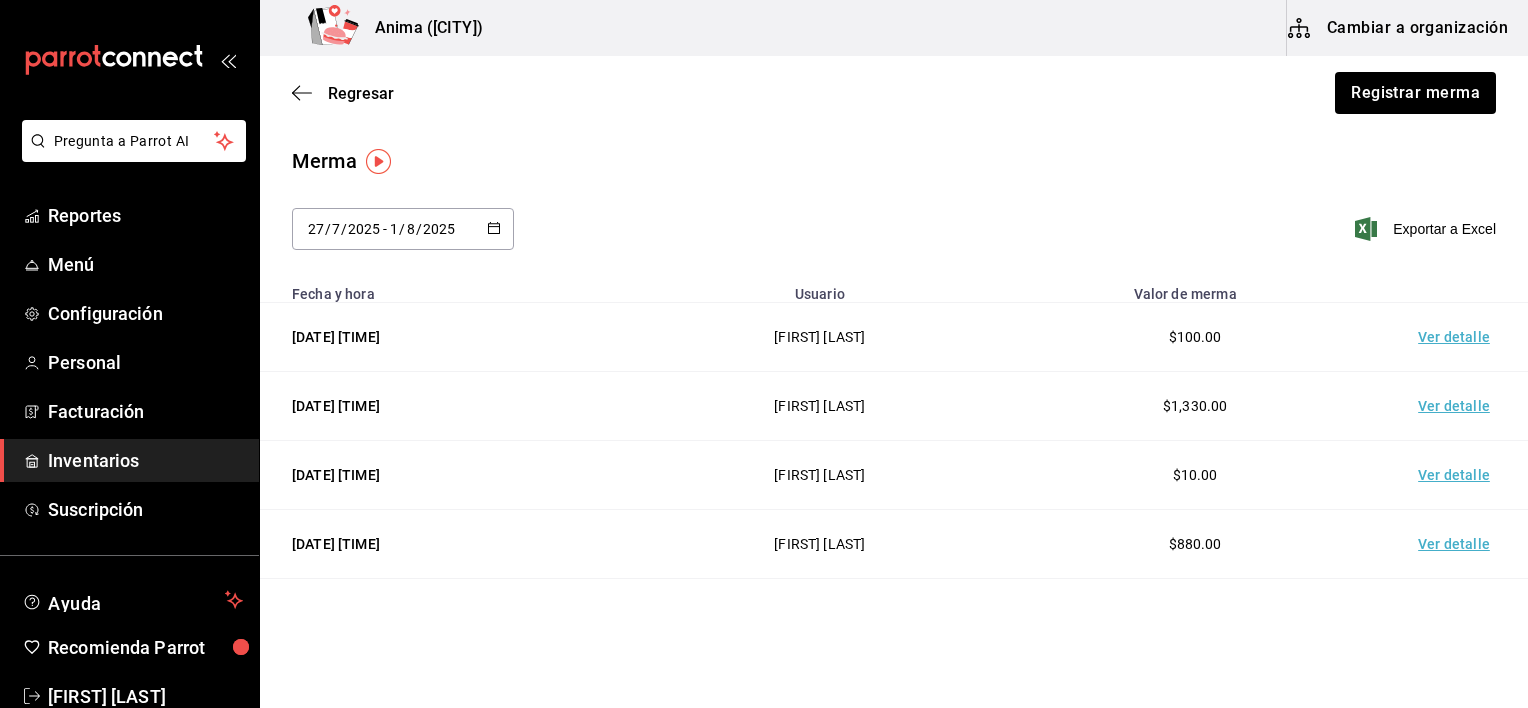 click on "Ver detalle" at bounding box center (1458, 337) 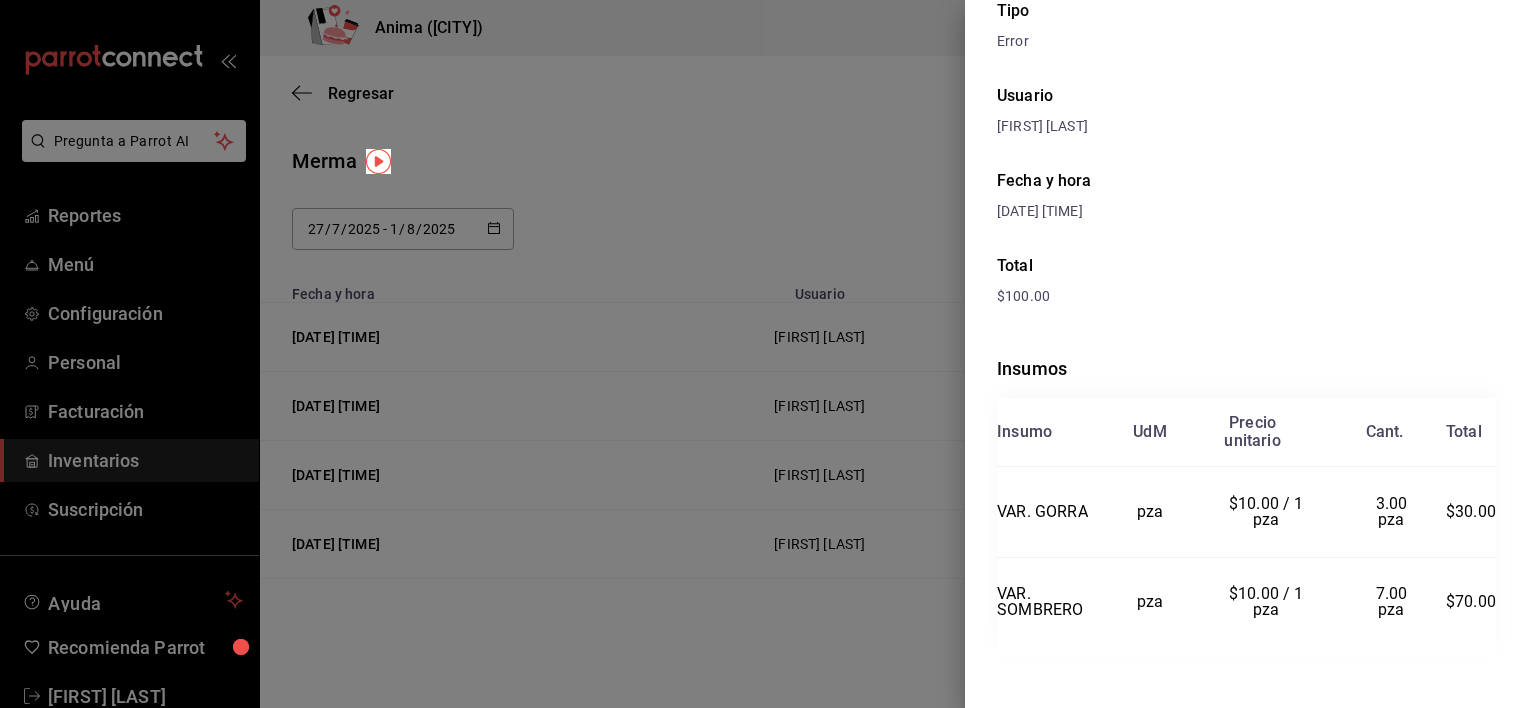 scroll, scrollTop: 112, scrollLeft: 0, axis: vertical 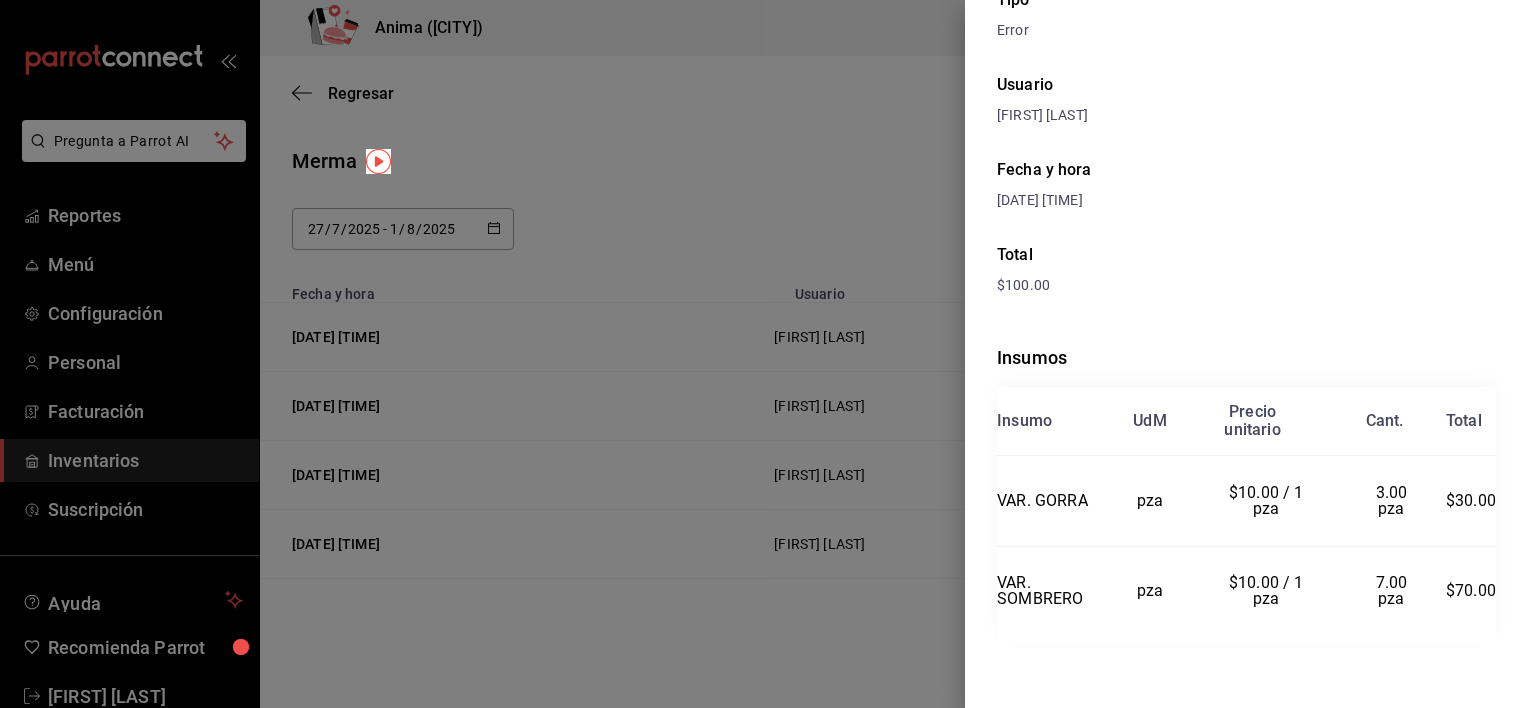 click at bounding box center [764, 354] 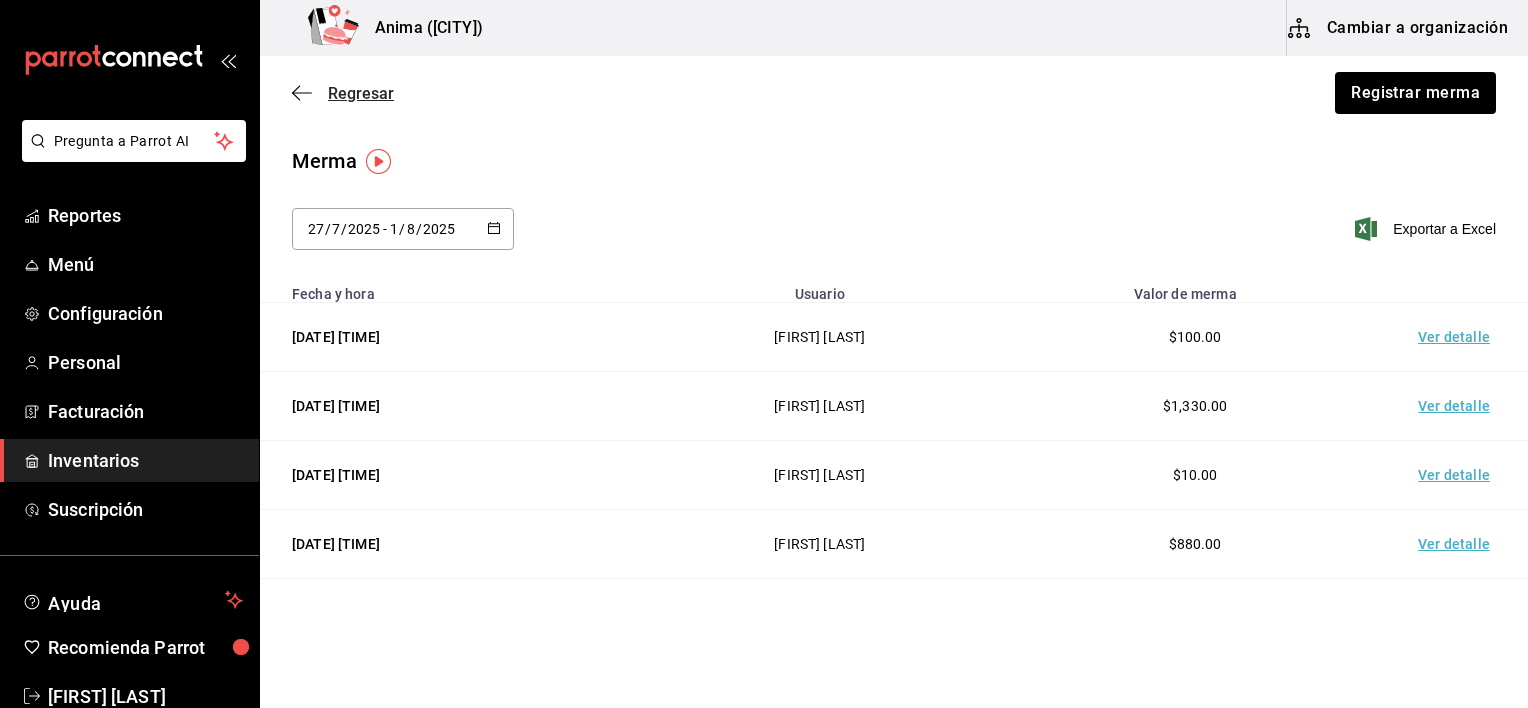 click on "Regresar" at bounding box center [361, 93] 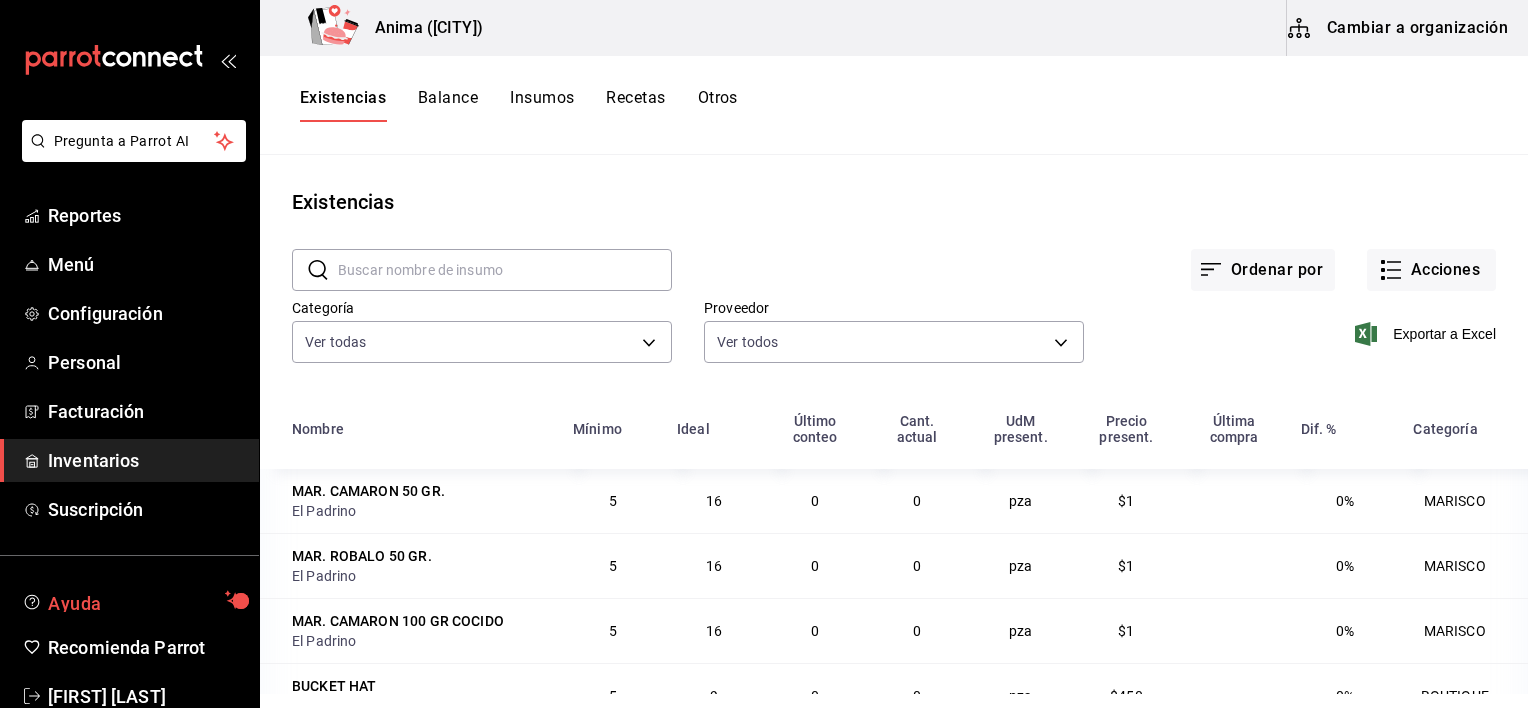 scroll, scrollTop: 46, scrollLeft: 0, axis: vertical 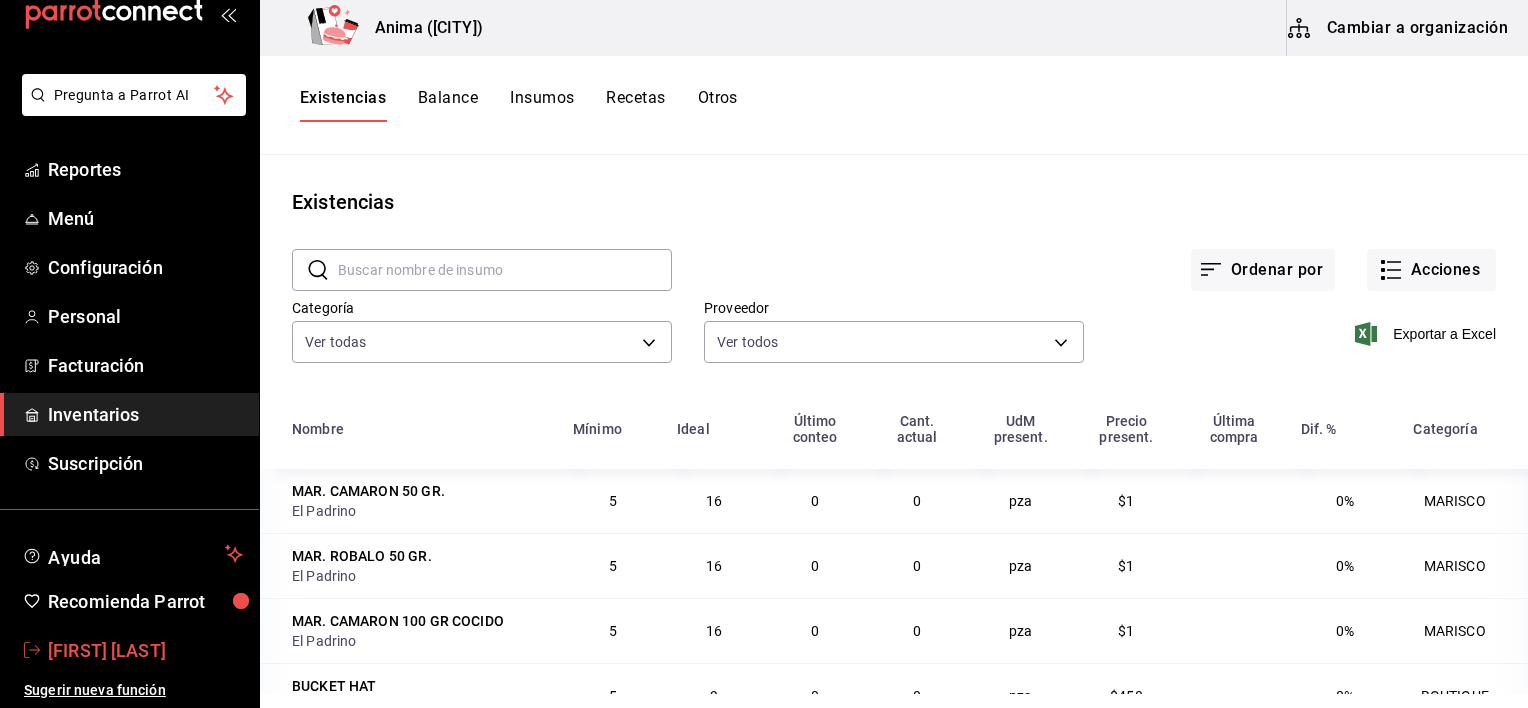 click on "Vanessa Robles" at bounding box center [145, 650] 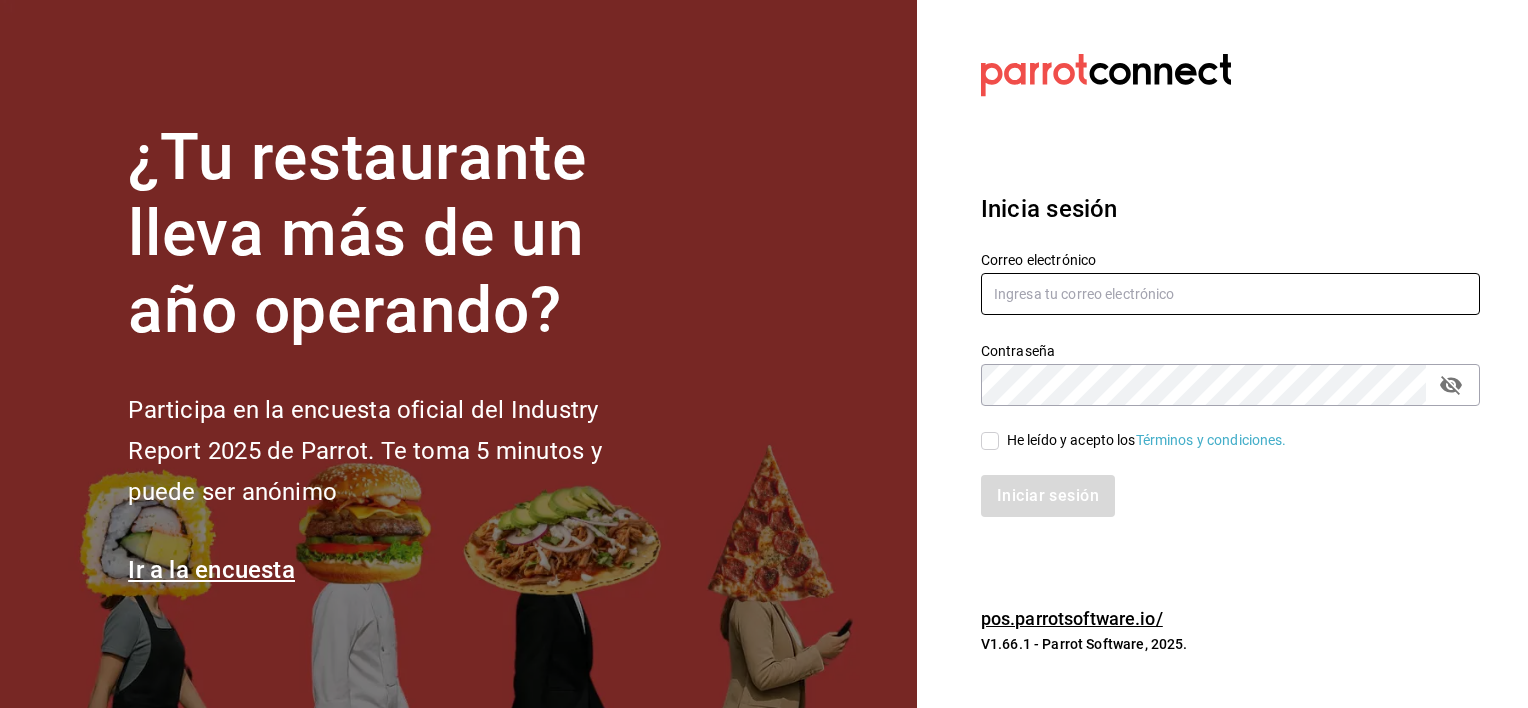 type on "anima.pv@hotmail.com" 